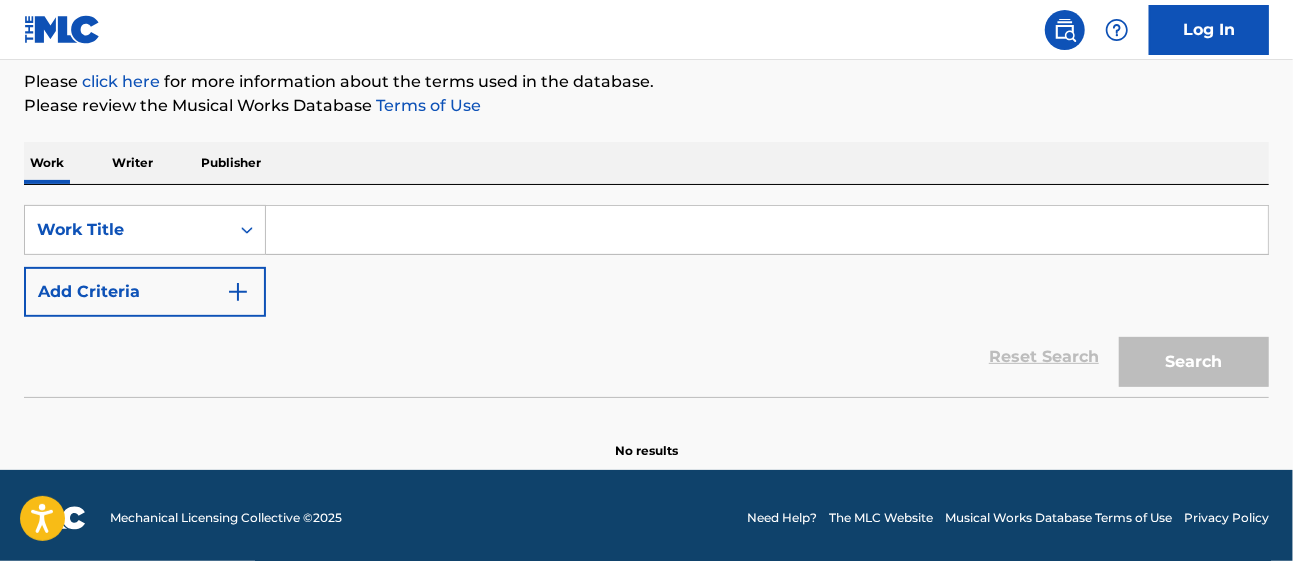 scroll, scrollTop: 240, scrollLeft: 0, axis: vertical 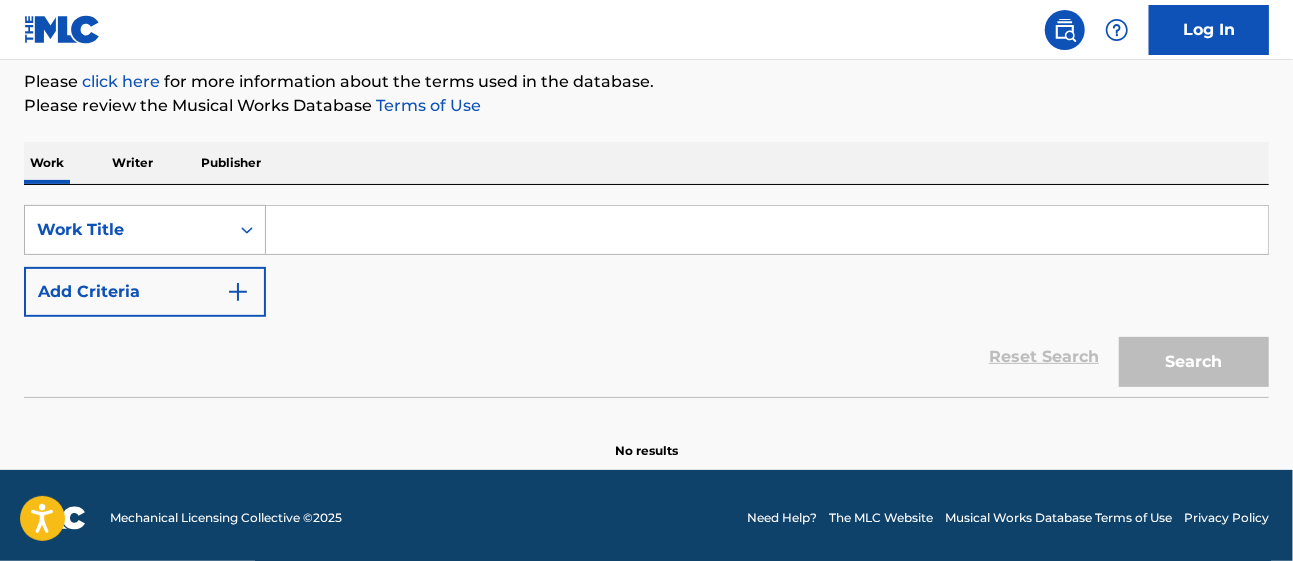 click 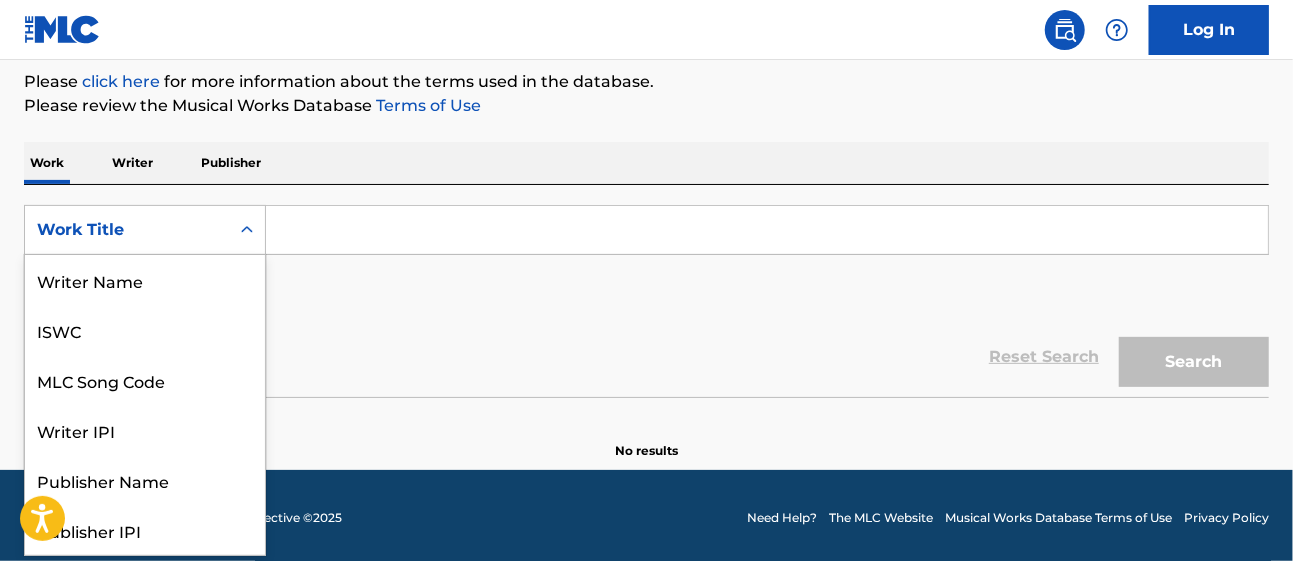 scroll, scrollTop: 99, scrollLeft: 0, axis: vertical 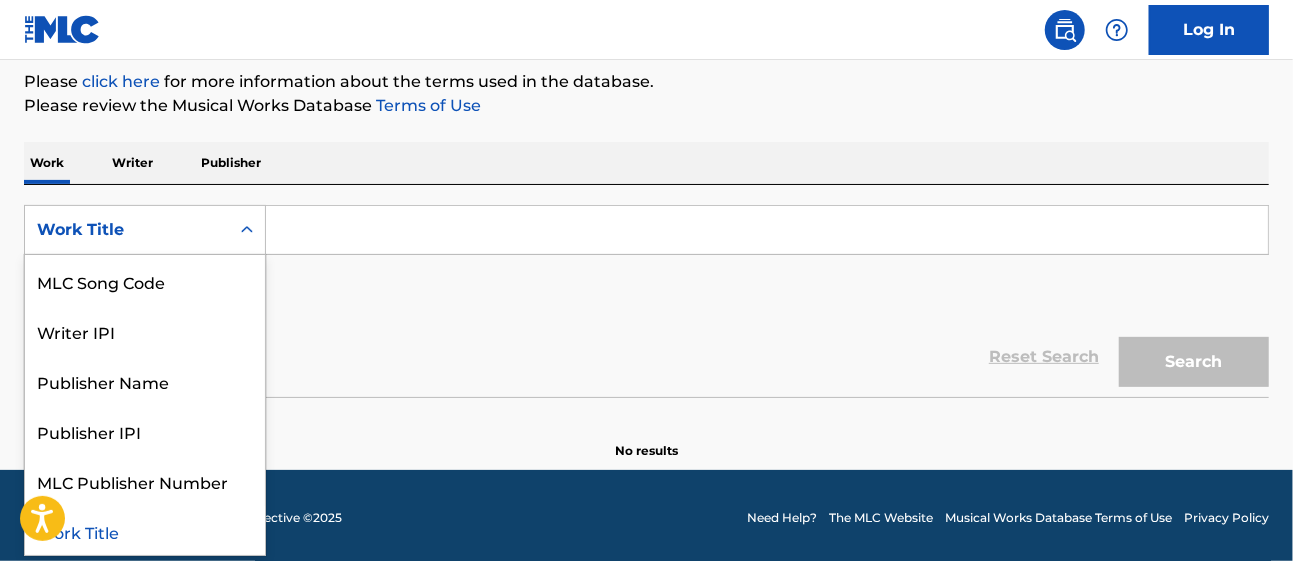 click 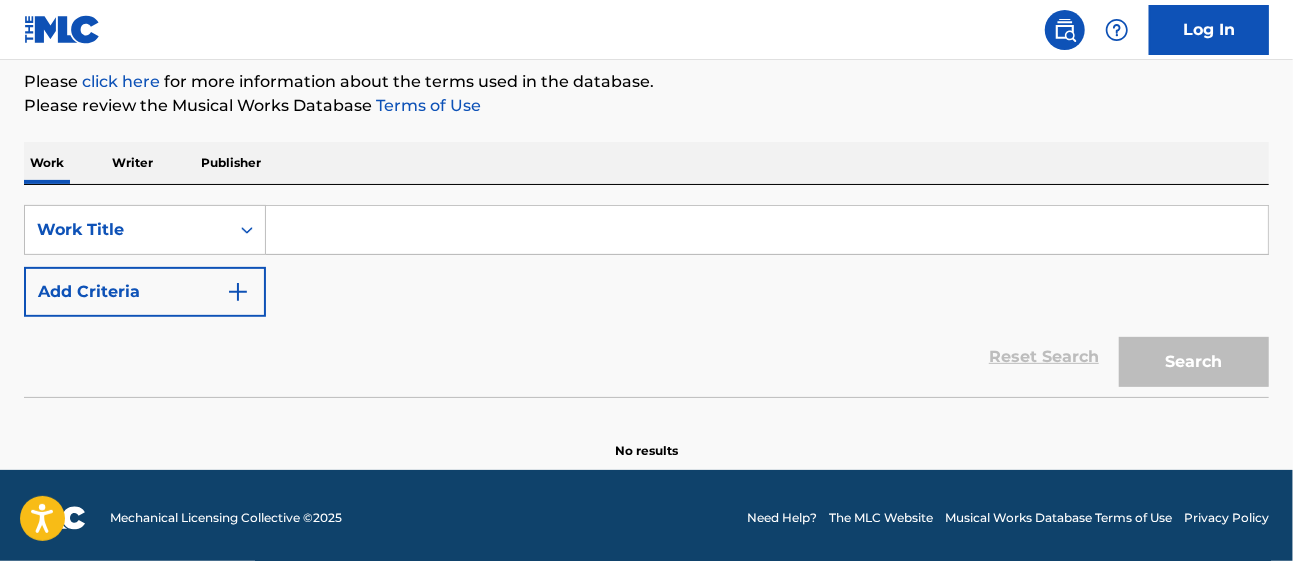 click on "Writer" at bounding box center [132, 163] 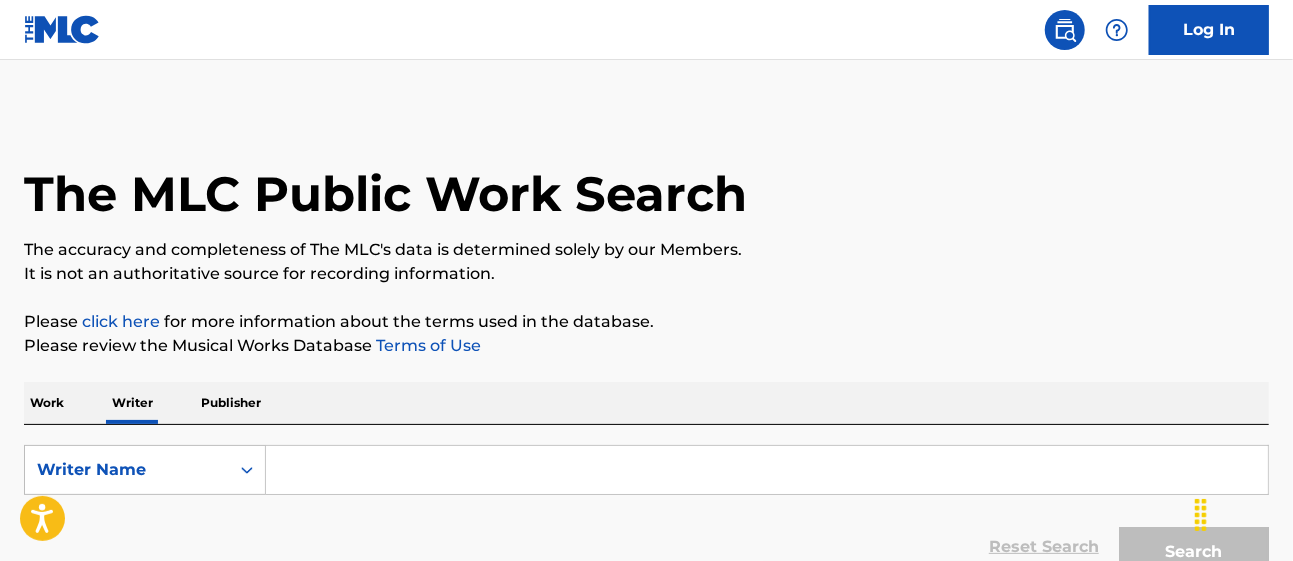 scroll, scrollTop: 131, scrollLeft: 0, axis: vertical 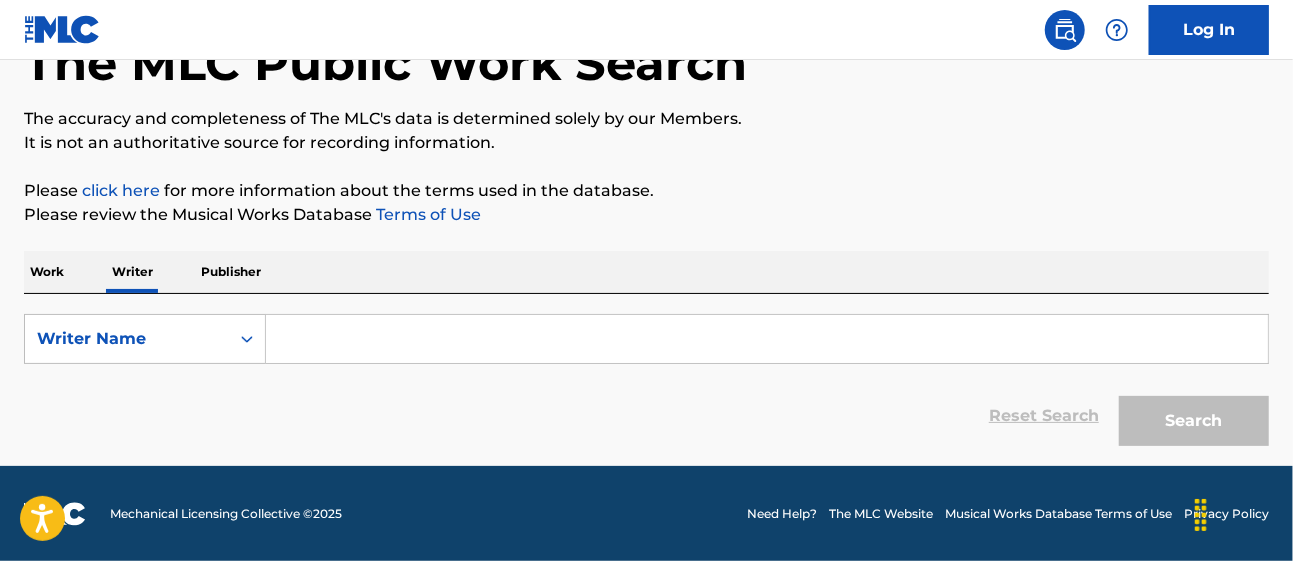 click at bounding box center [767, 339] 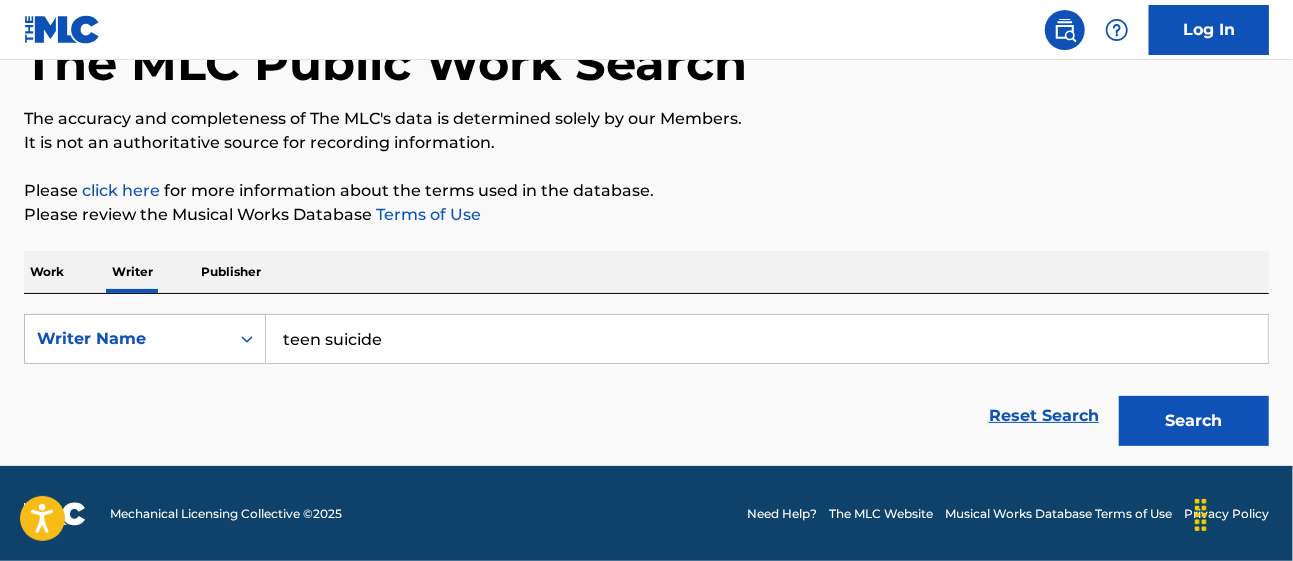 type on "teen suicide" 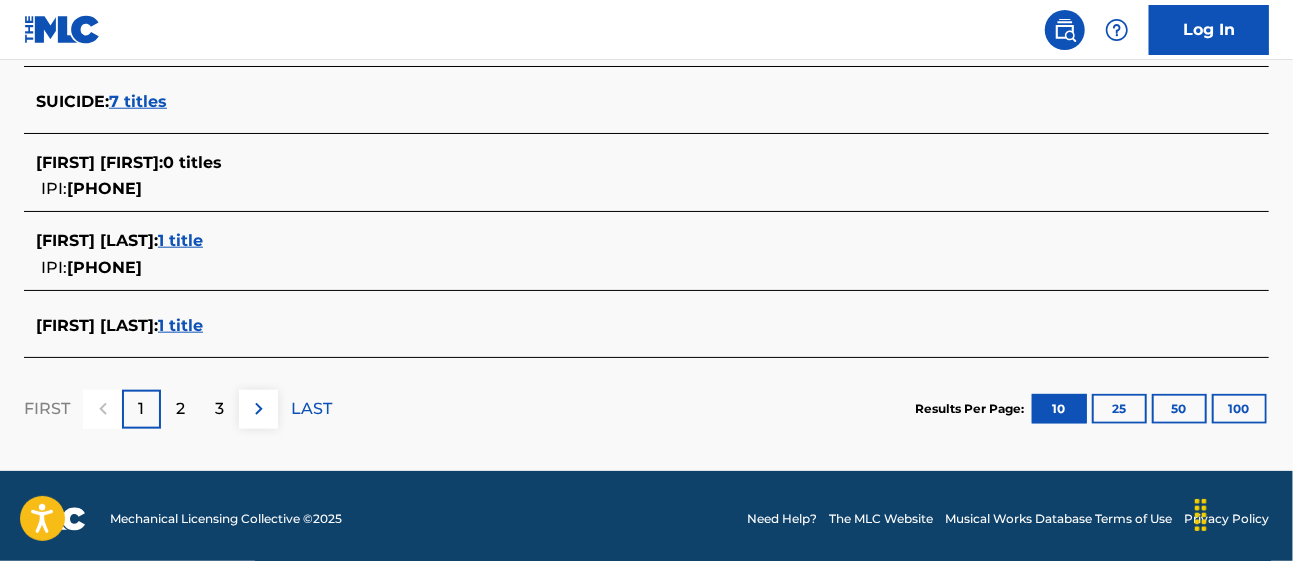scroll, scrollTop: 0, scrollLeft: 0, axis: both 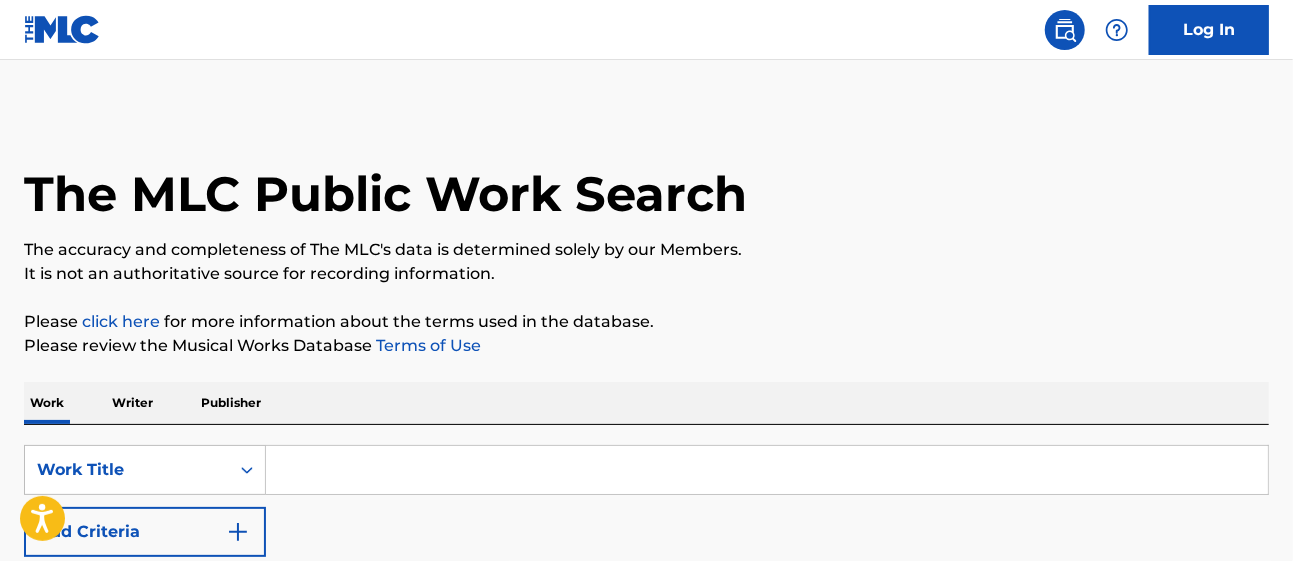 click at bounding box center (767, 470) 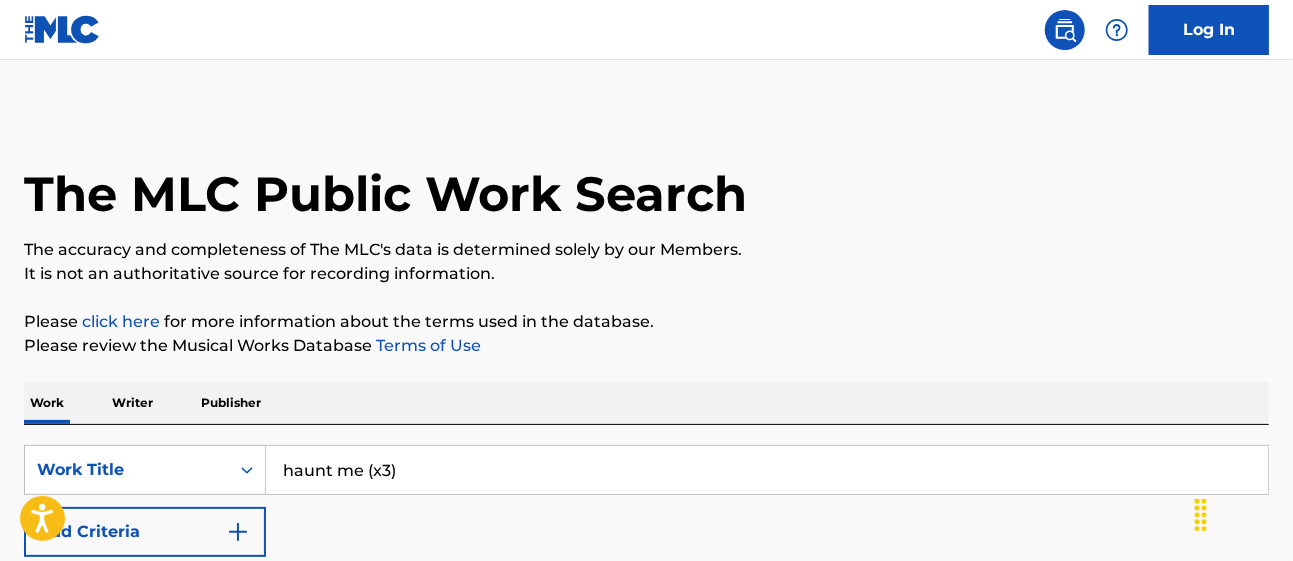 type on "haunt me (x3)" 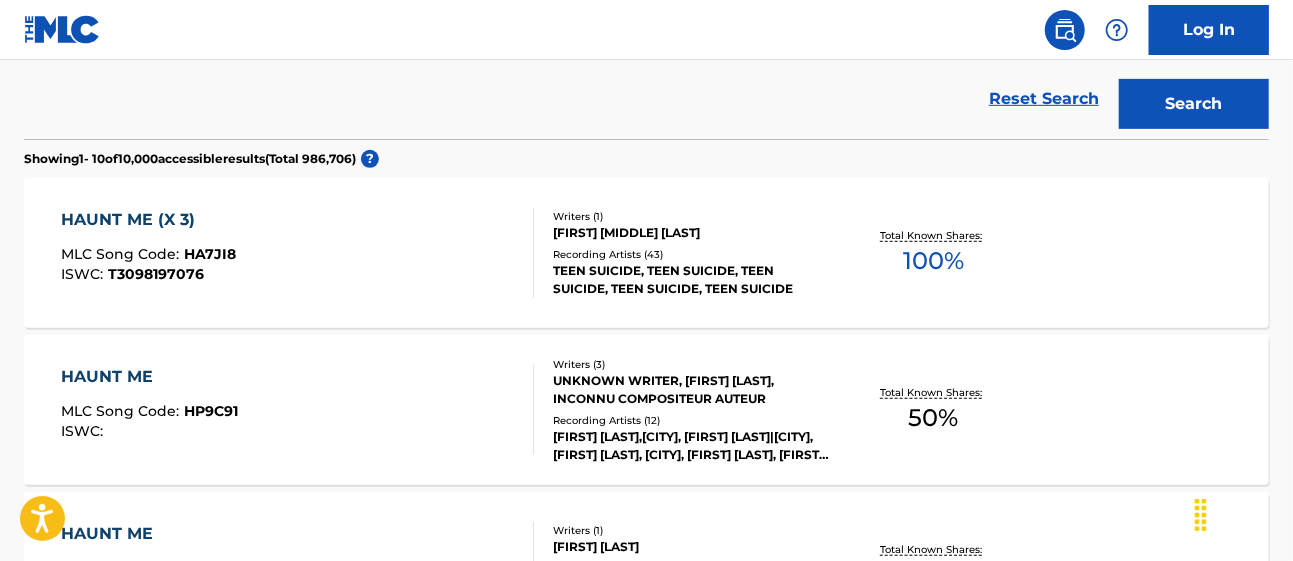 scroll, scrollTop: 506, scrollLeft: 0, axis: vertical 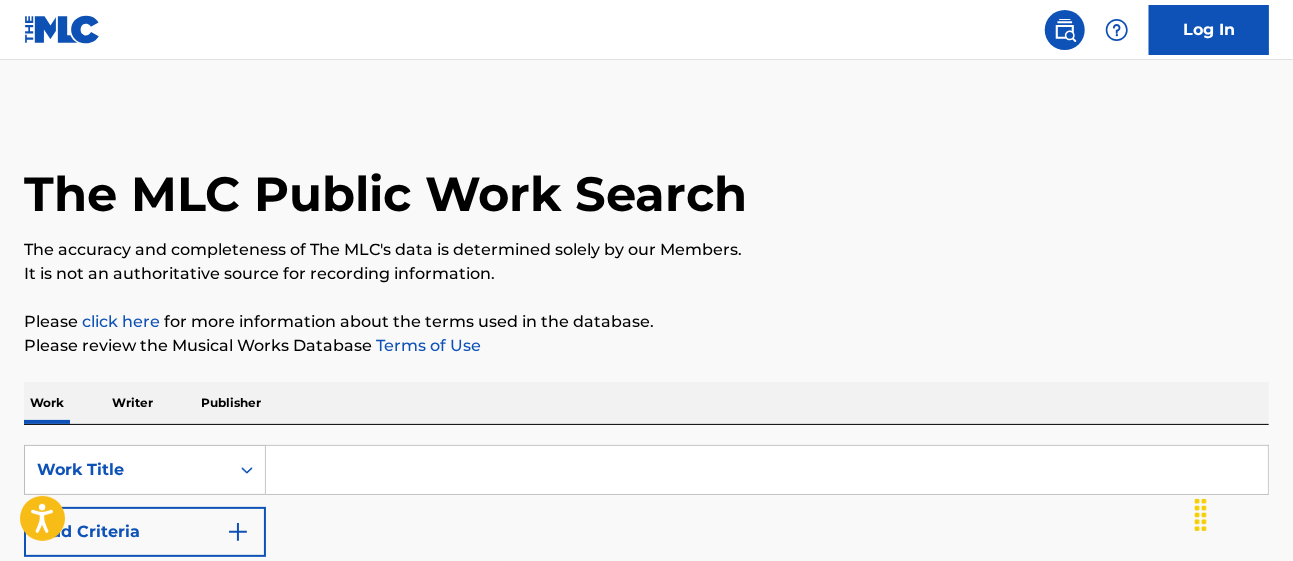 click at bounding box center [767, 470] 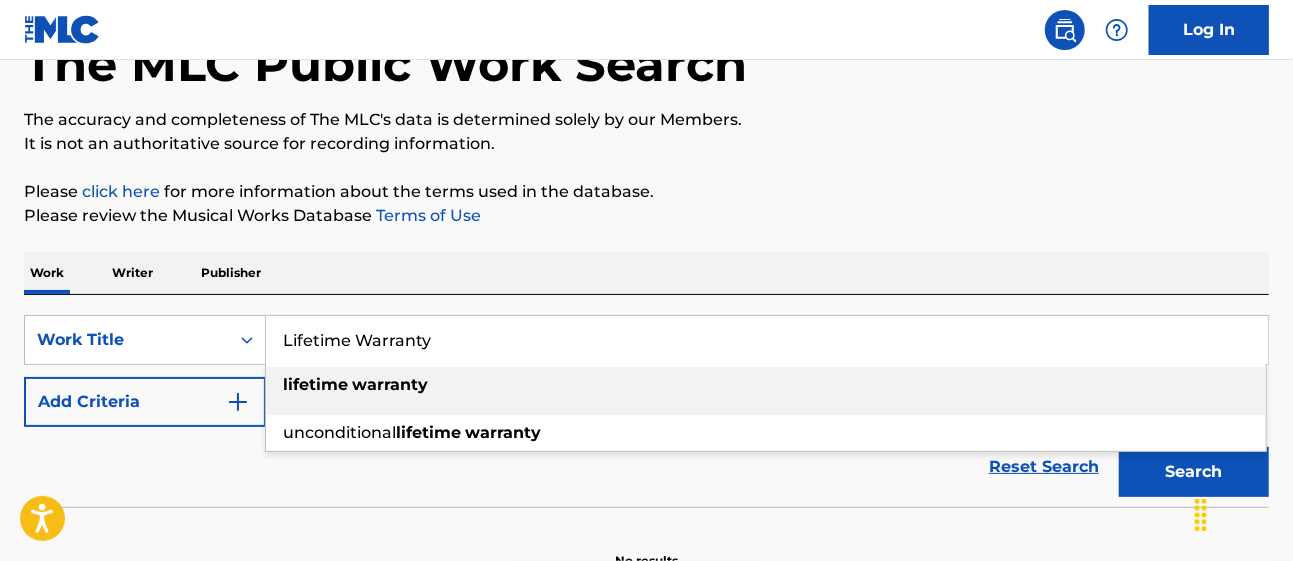 scroll, scrollTop: 131, scrollLeft: 0, axis: vertical 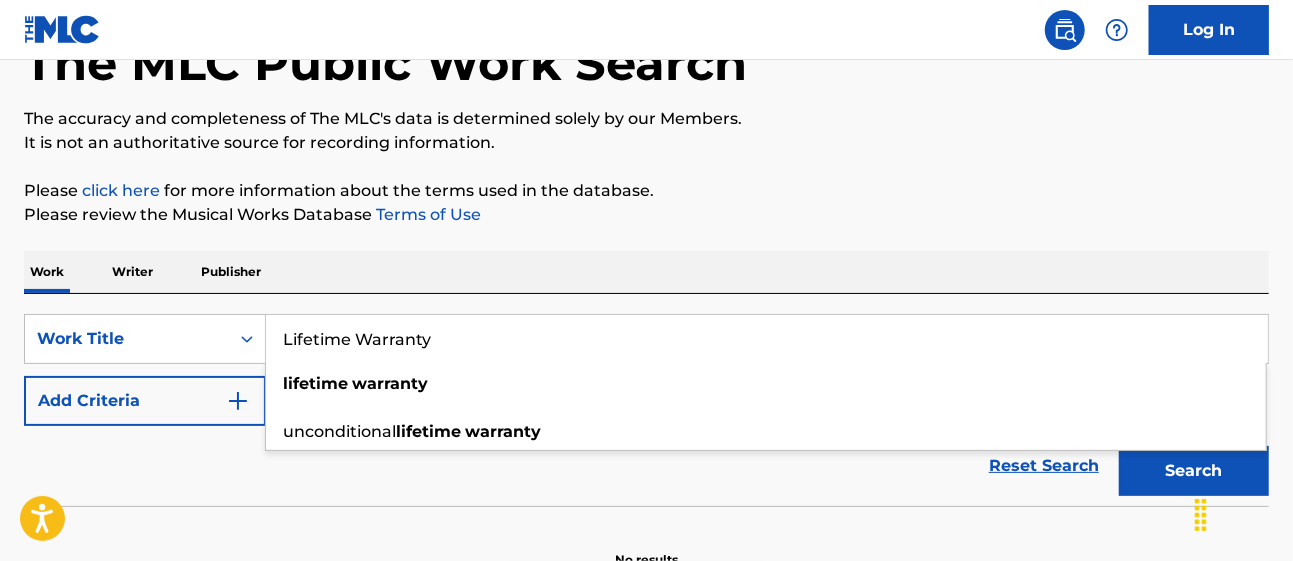 click on "Lifetime Warranty" at bounding box center (767, 339) 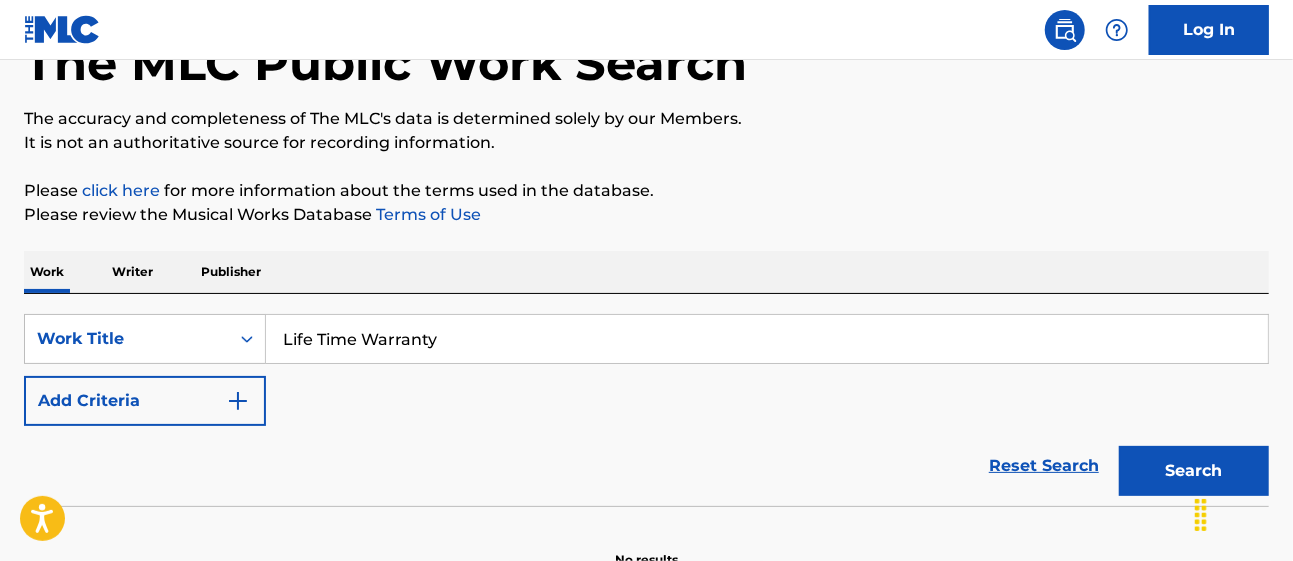 type on "Life Time Warranty" 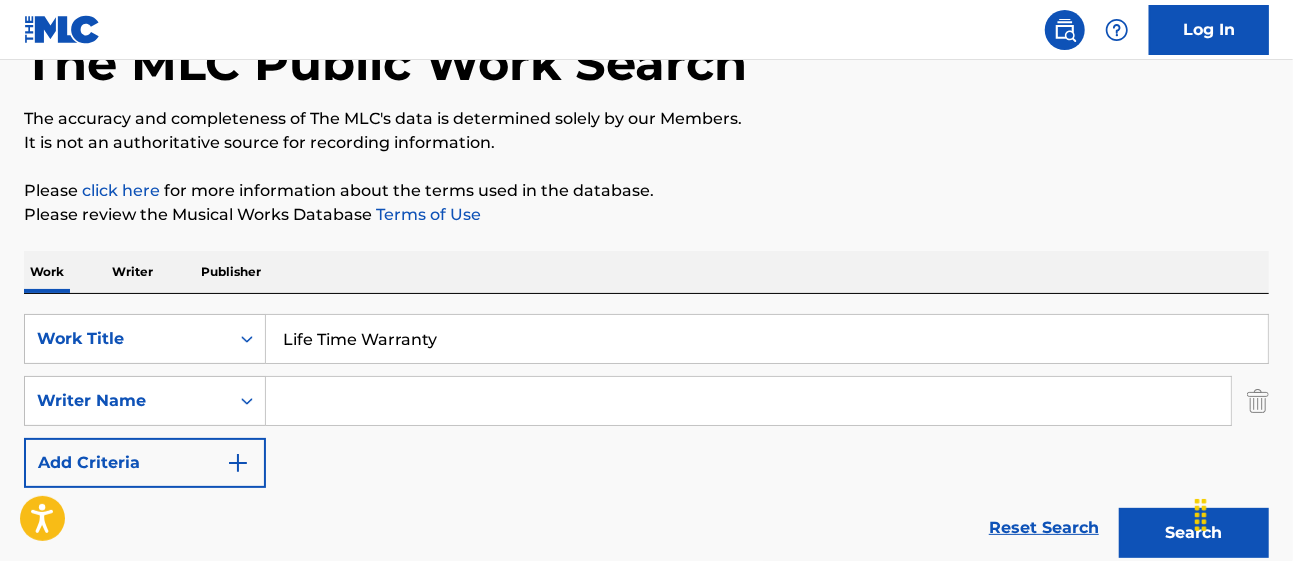 click on "Add Criteria" at bounding box center (145, 463) 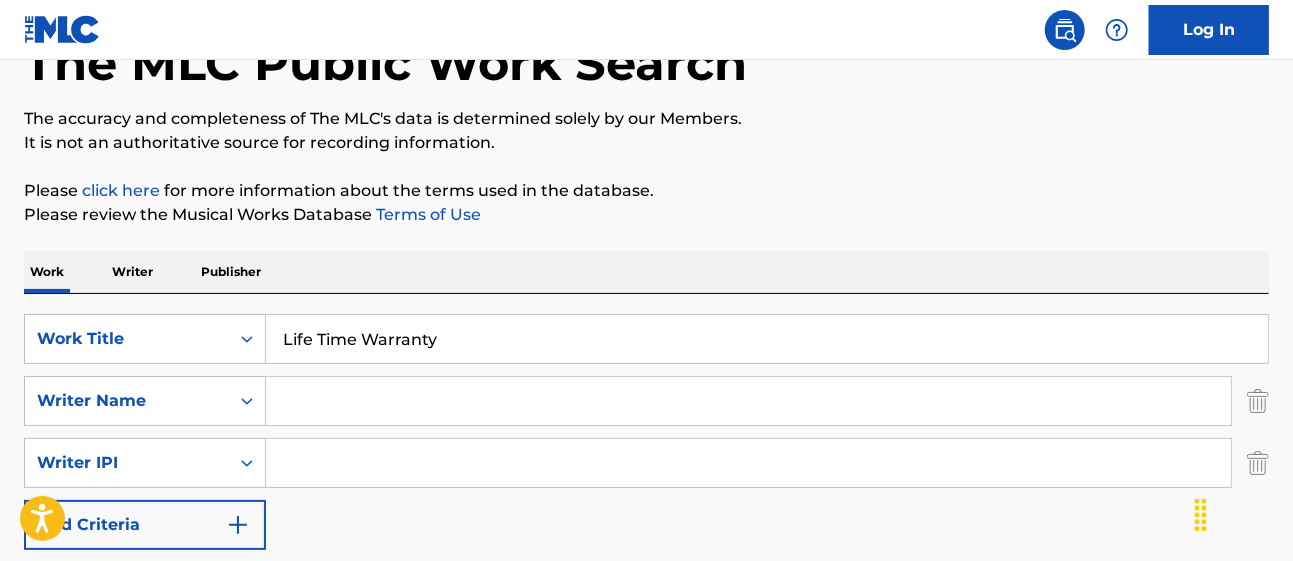 scroll, scrollTop: 368, scrollLeft: 0, axis: vertical 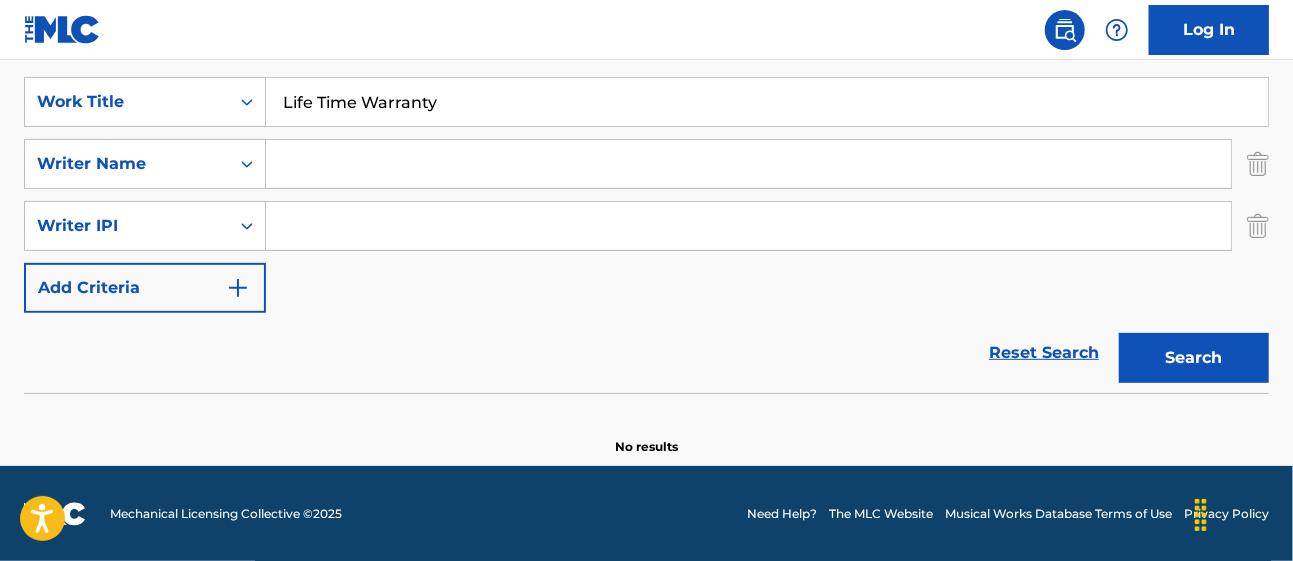 click at bounding box center [1258, 226] 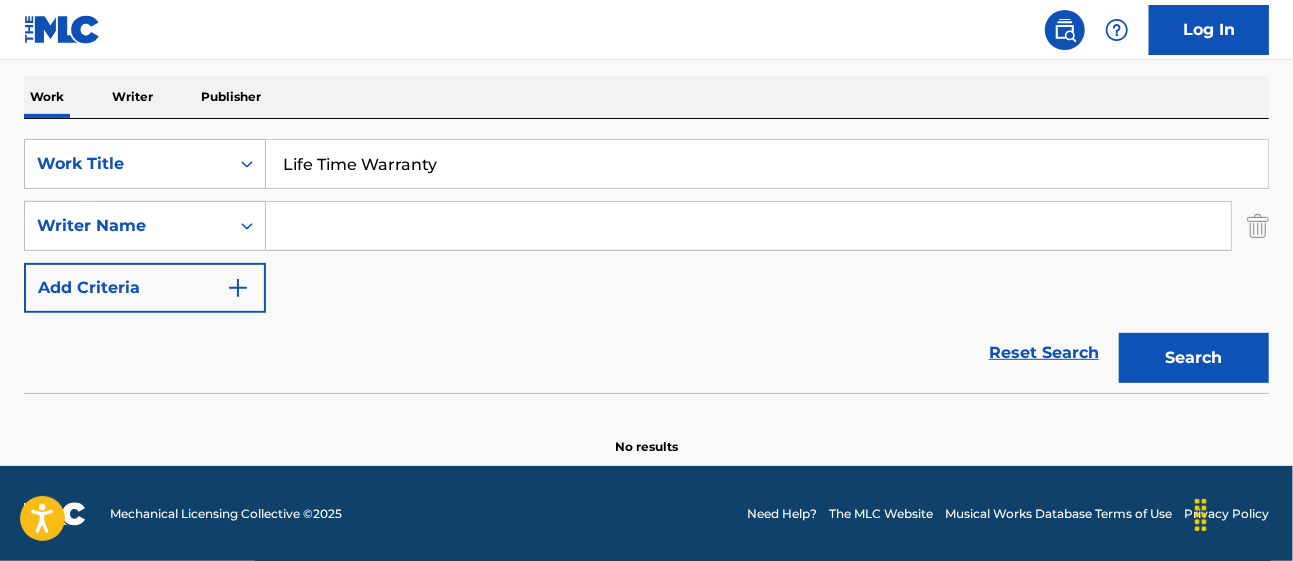 click at bounding box center (748, 226) 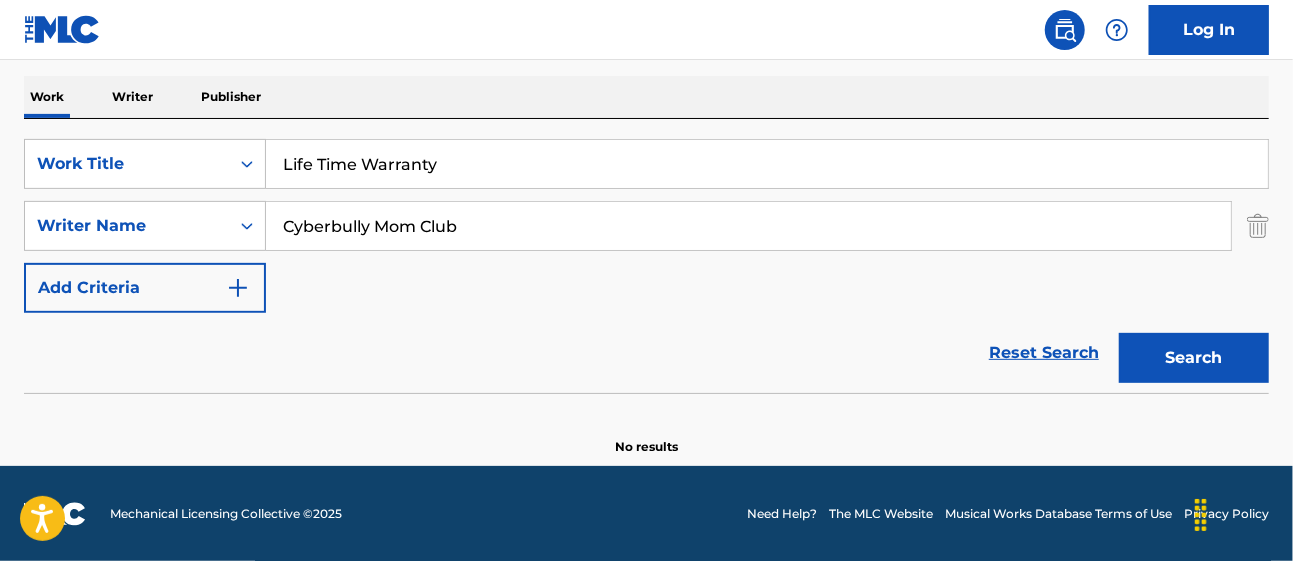 type on "Cyberbully Mom Club" 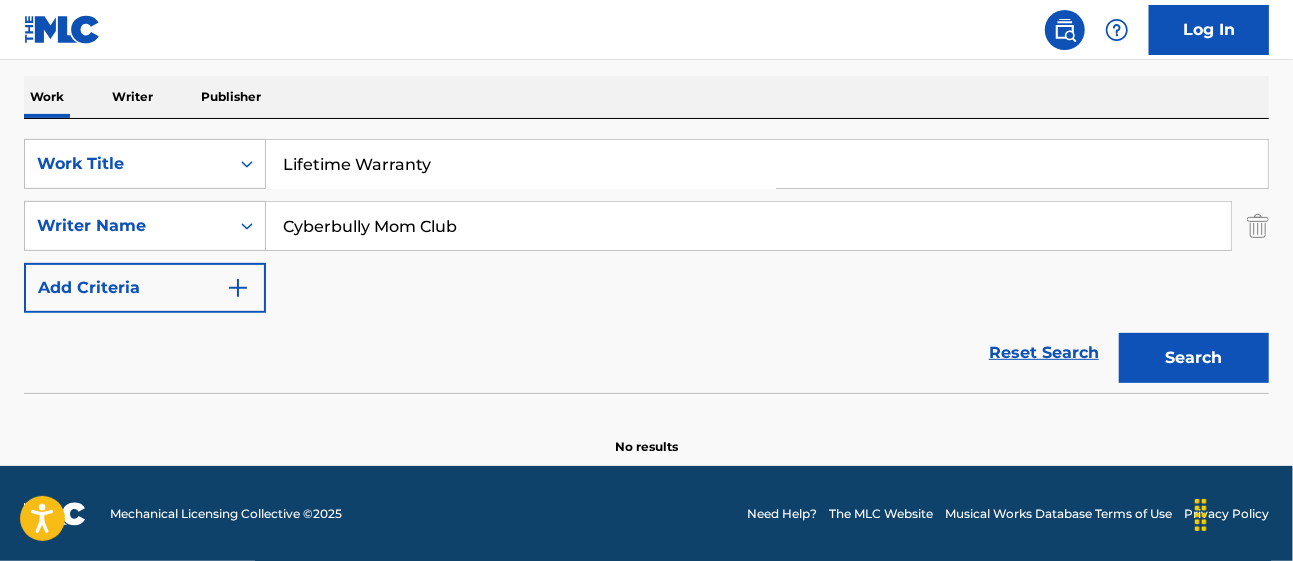 click on "Search" at bounding box center (1194, 358) 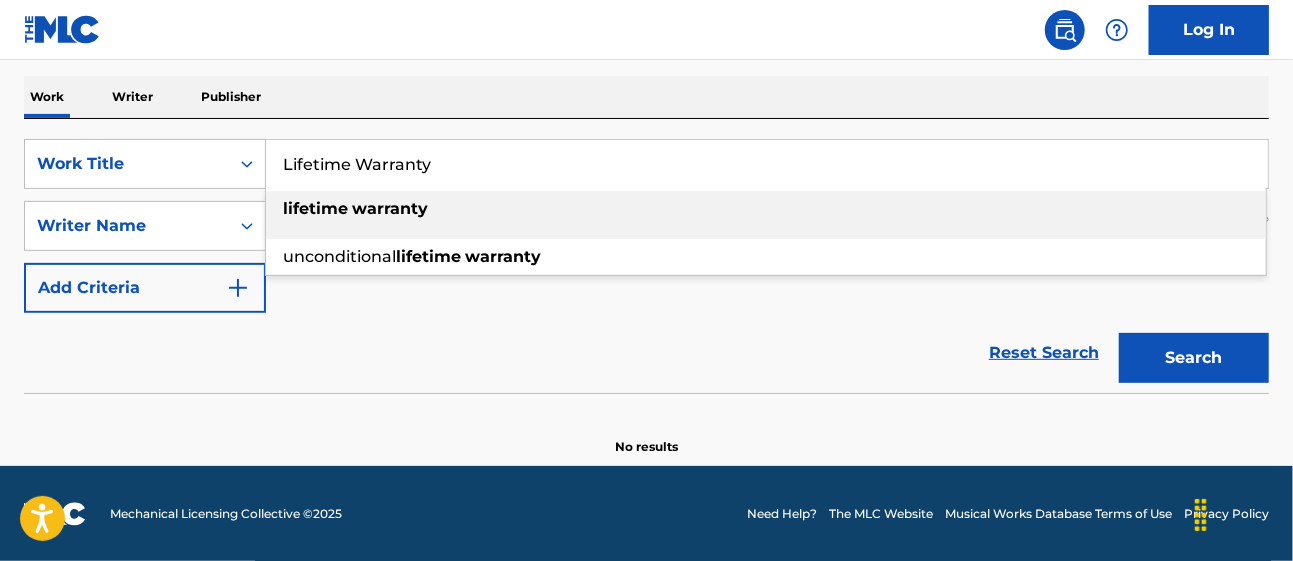 drag, startPoint x: 626, startPoint y: 175, endPoint x: 59, endPoint y: 122, distance: 569.4717 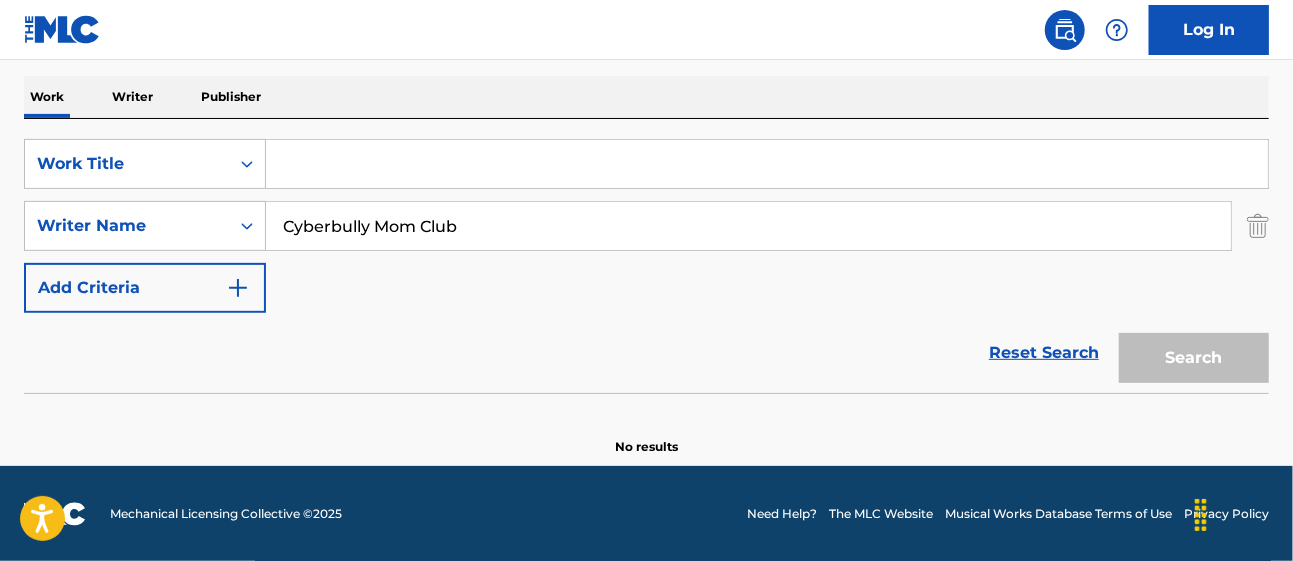 type on "s" 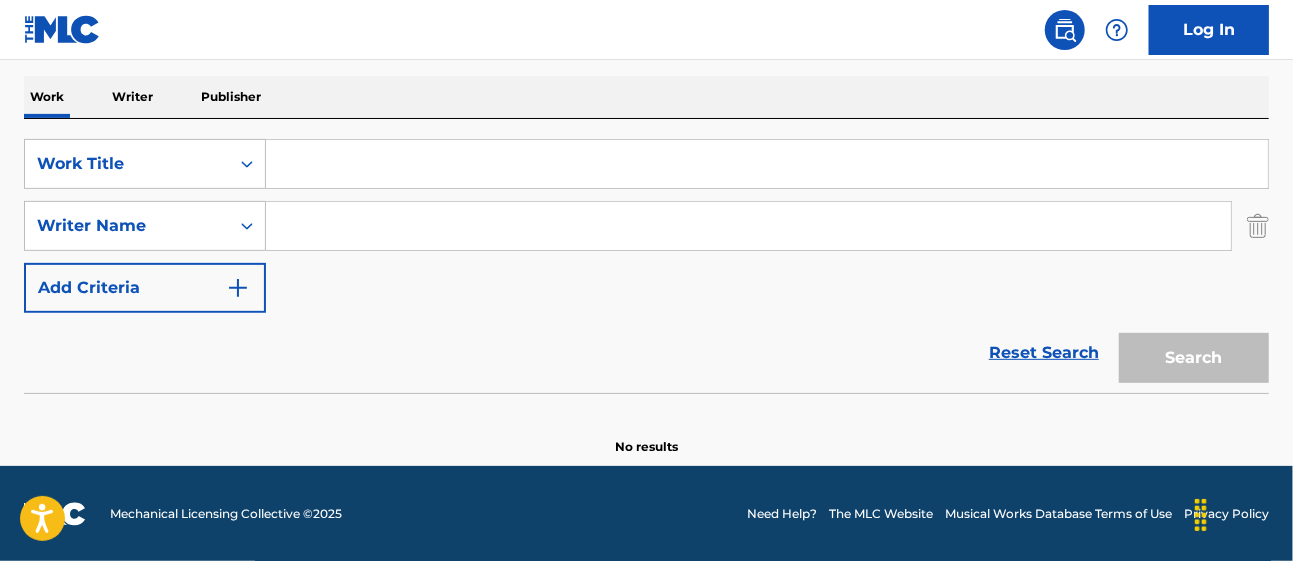 type 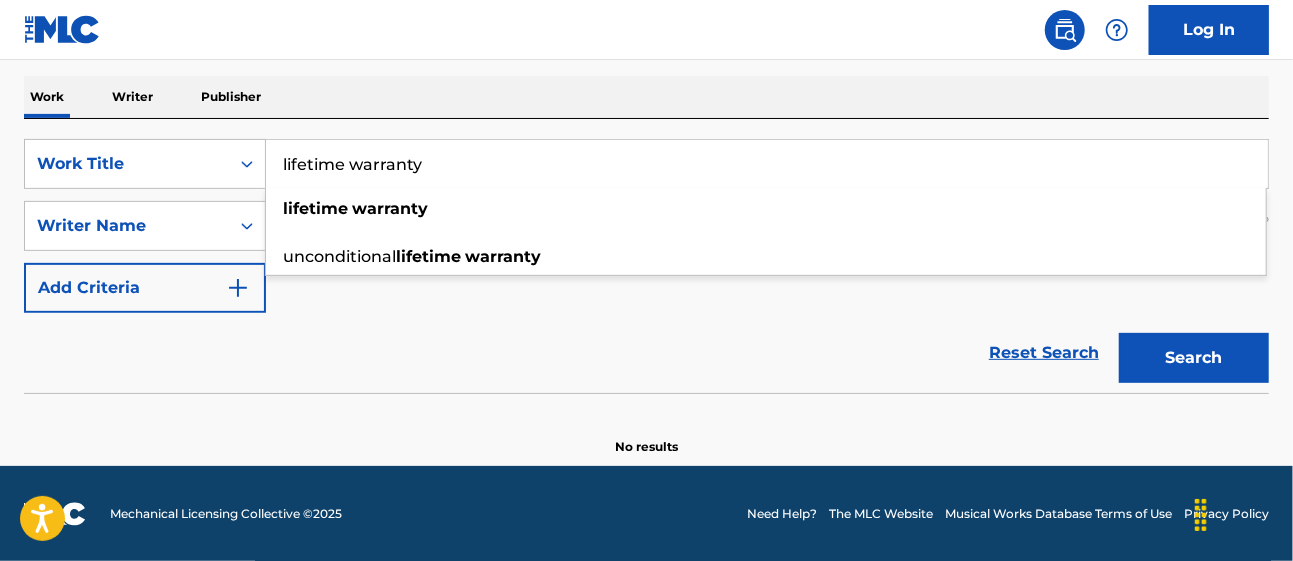 type on "lifetime warranty" 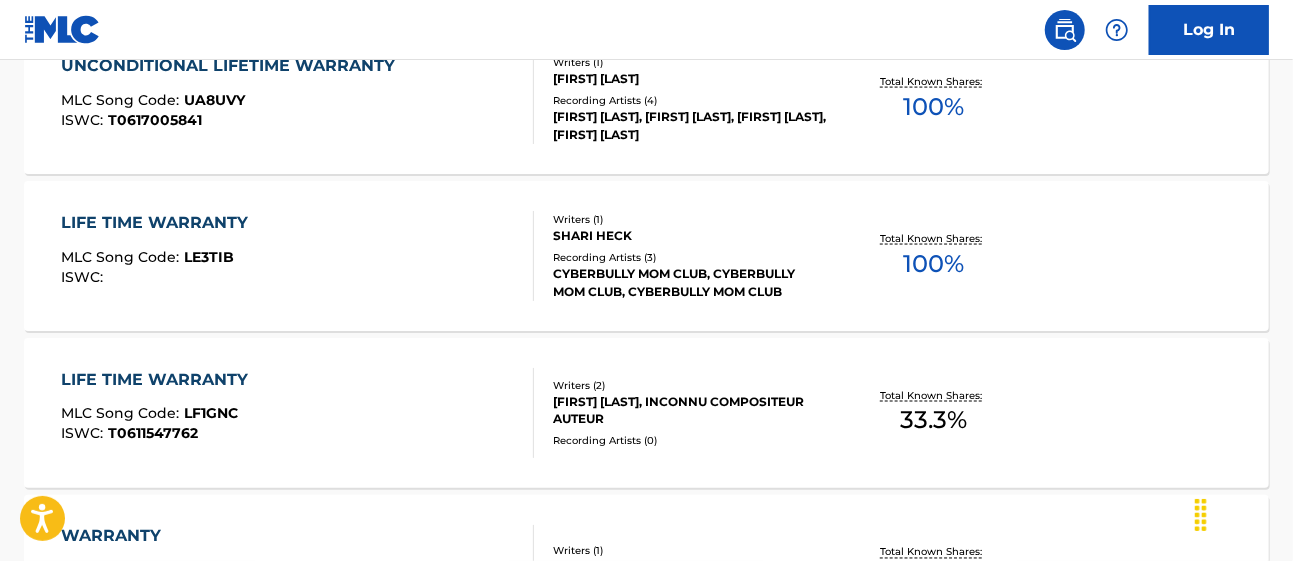 scroll, scrollTop: 1505, scrollLeft: 0, axis: vertical 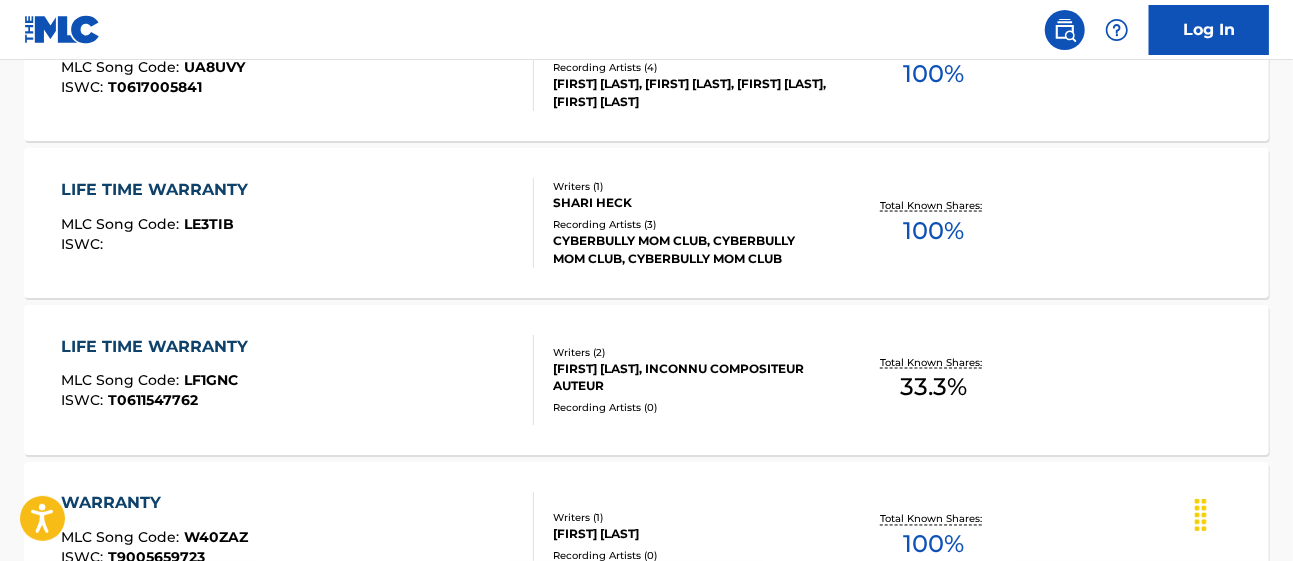 click at bounding box center [525, 223] 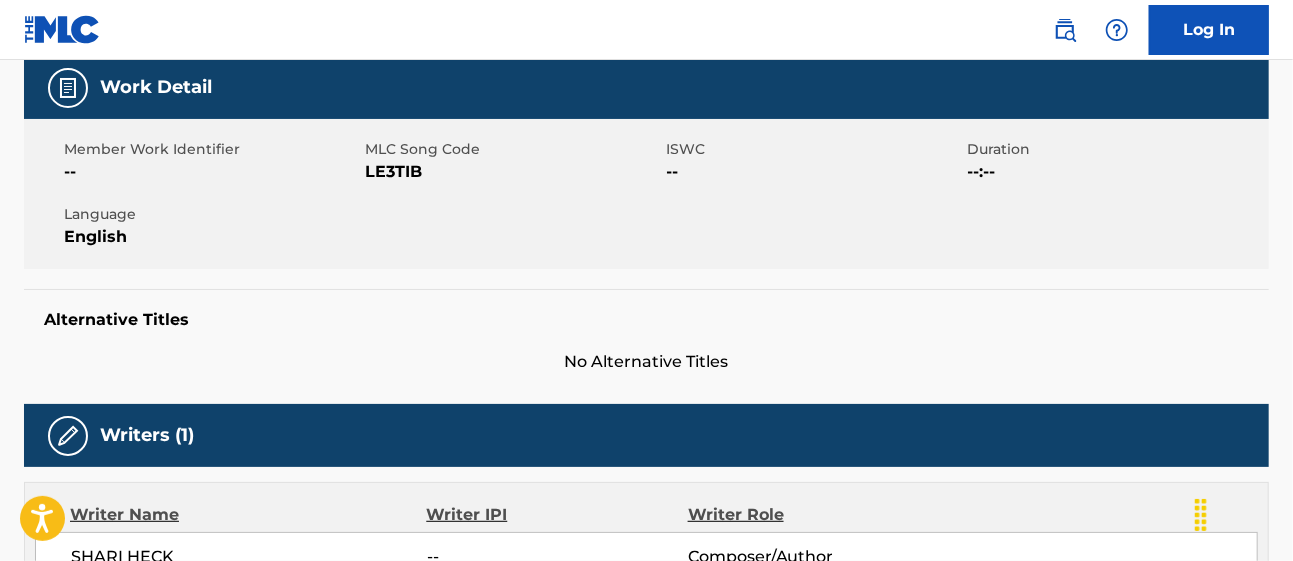 scroll, scrollTop: 0, scrollLeft: 0, axis: both 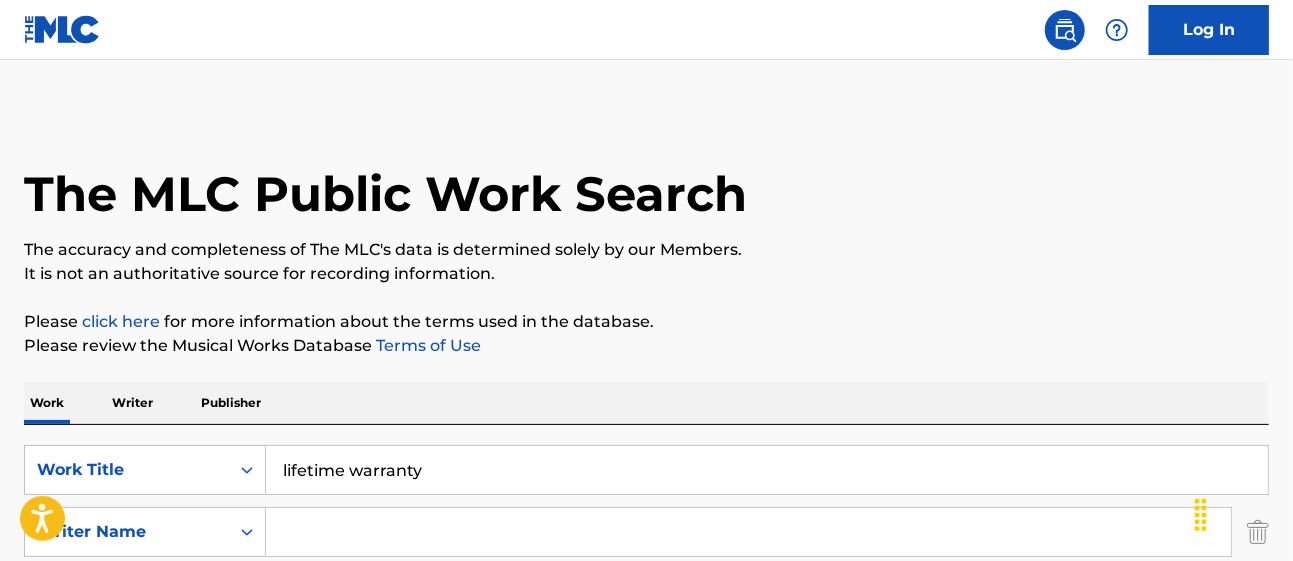 click on "SearchWithCriteriaad67f3ec-10bd-47b0-8e60-df89849bc86e Work Title Lifetime Warranty lifetime   warranty unconditional  lifetime   warranty SearchWithCriteriad4aafd72-0f8d-419e-bef6-01871f510277 Writer Name Add Criteria Reset Search Search No results" at bounding box center (646, 532) 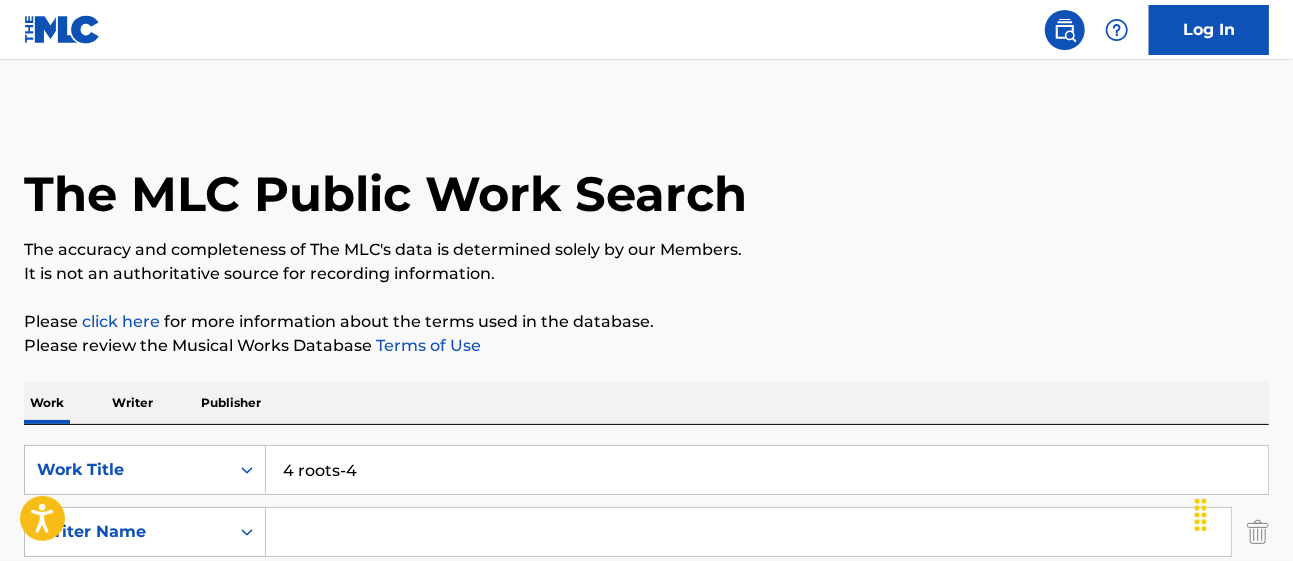 type on "4 roots-4" 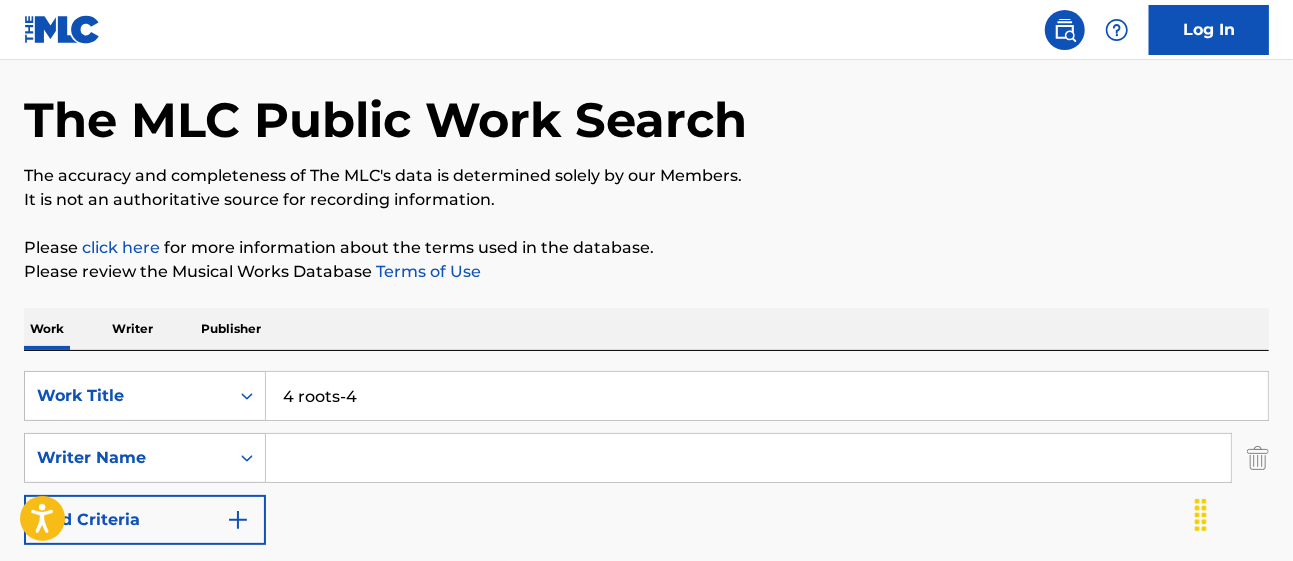 scroll, scrollTop: 80, scrollLeft: 0, axis: vertical 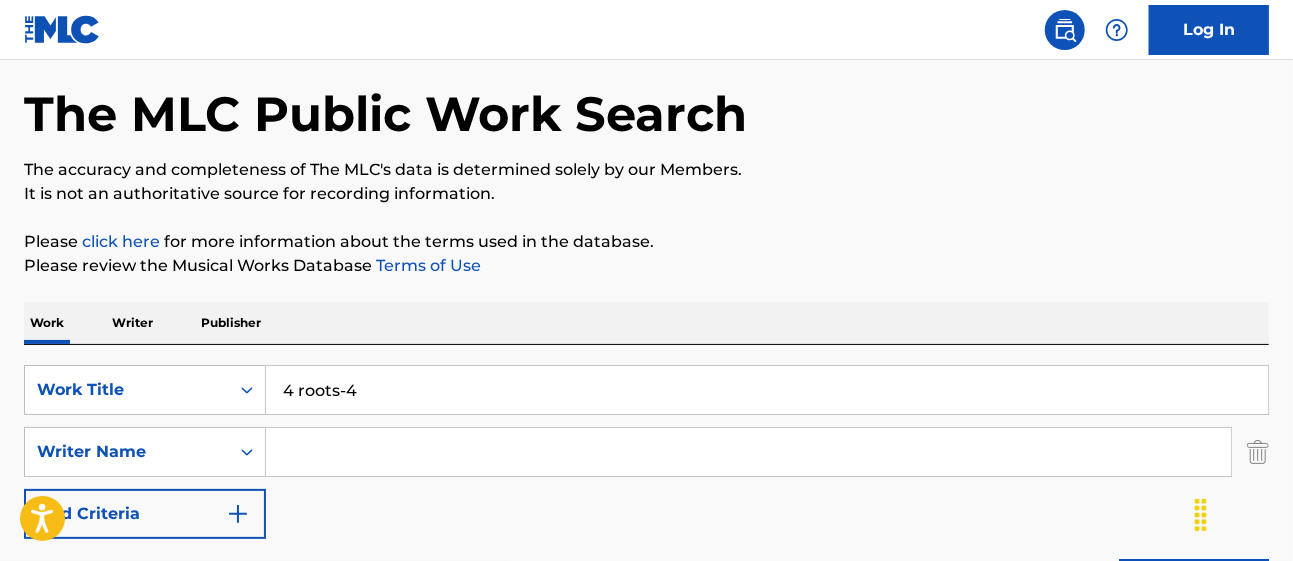click at bounding box center (748, 452) 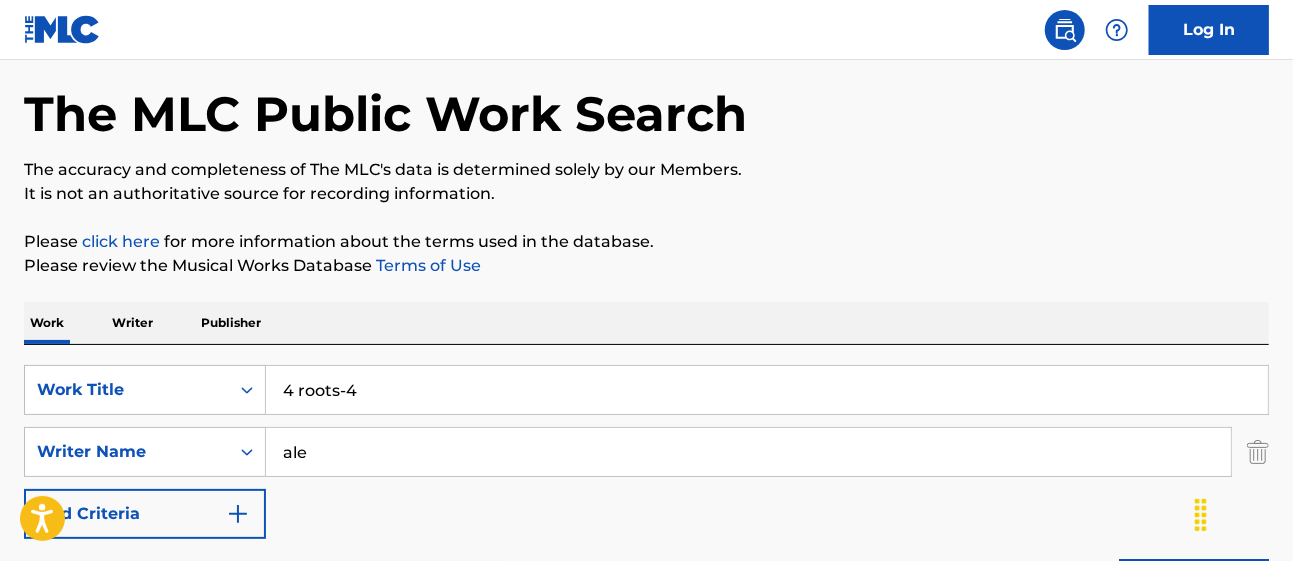 type on "alex" 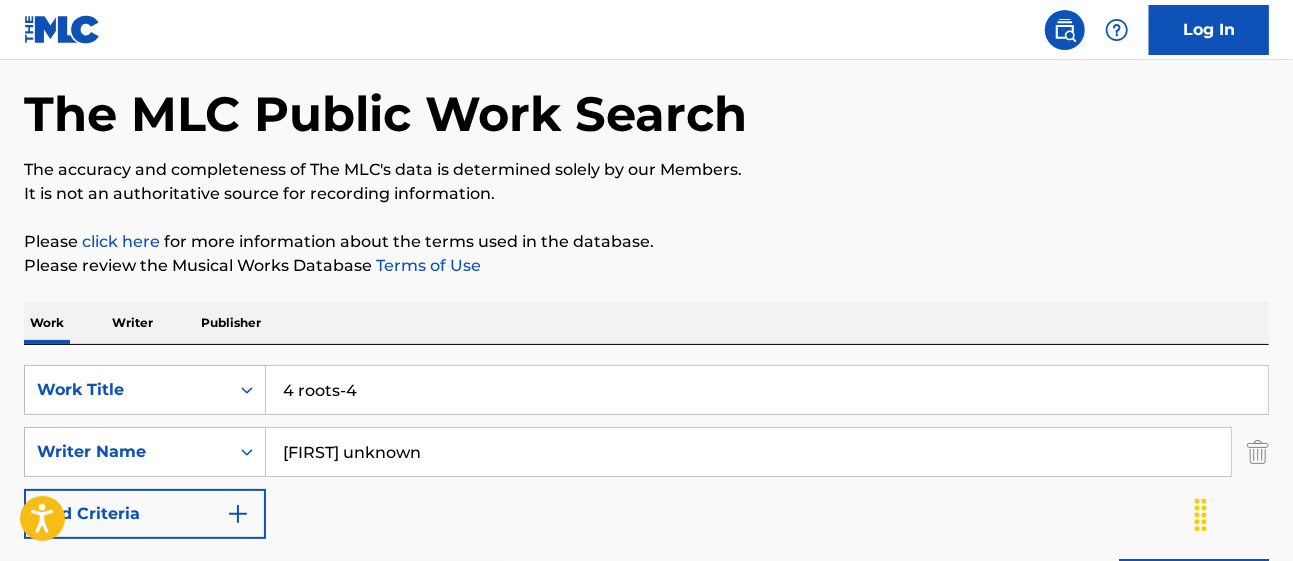 type on "[FIRST] unknown" 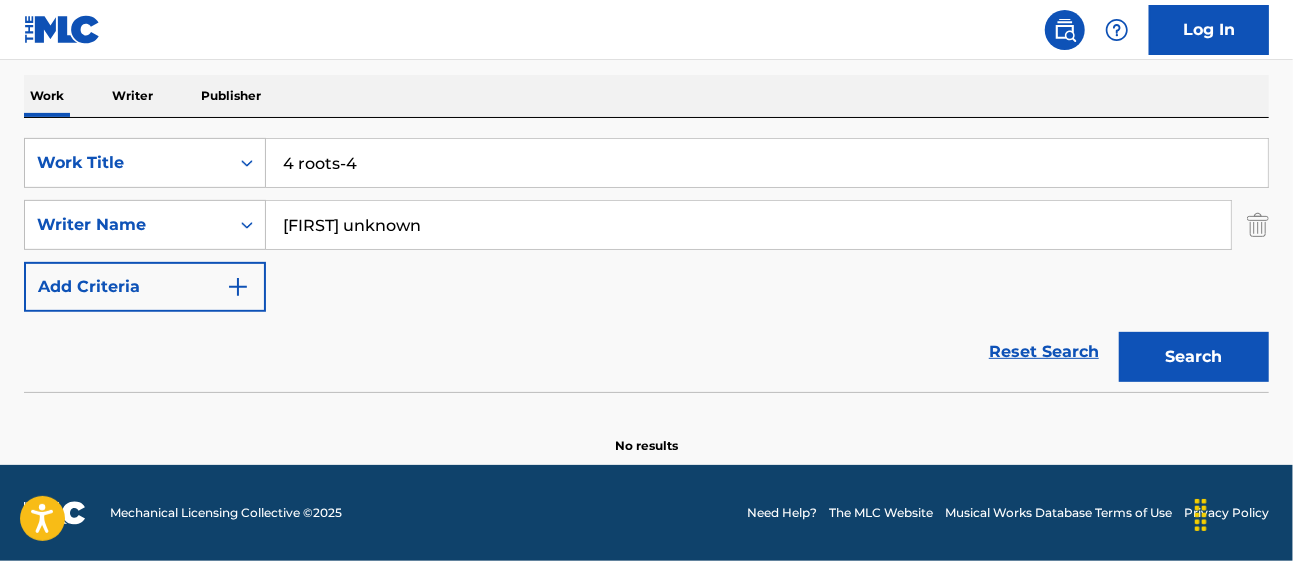 scroll, scrollTop: 306, scrollLeft: 0, axis: vertical 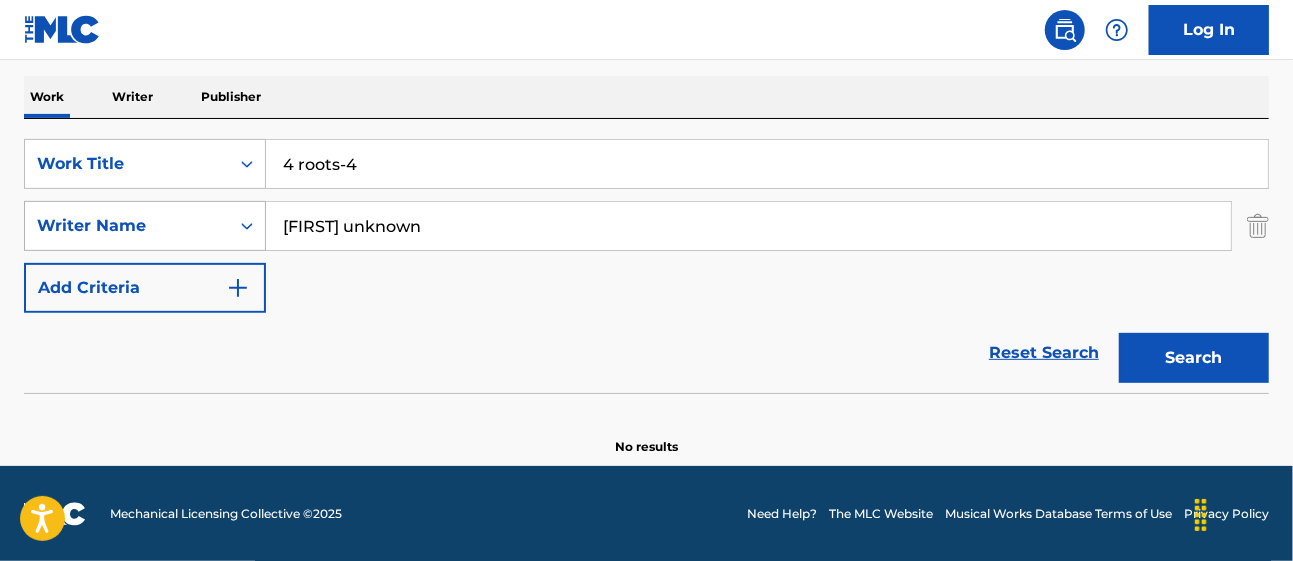 drag, startPoint x: 512, startPoint y: 159, endPoint x: 47, endPoint y: 243, distance: 472.52618 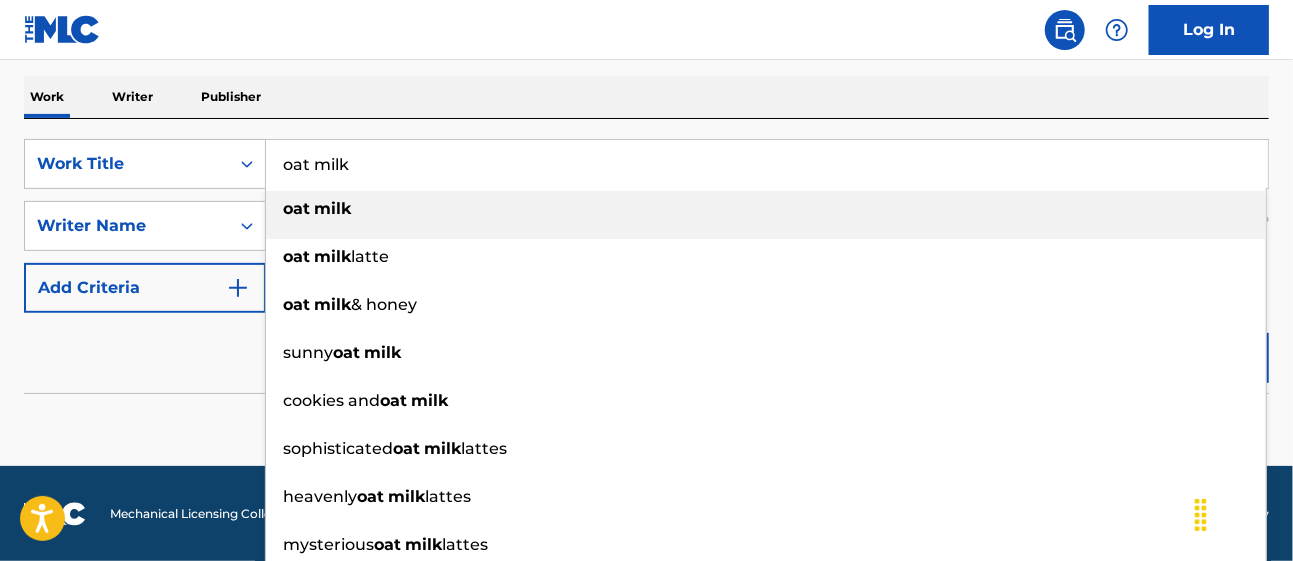 click on "Mechanical Licensing Collective ©  2025 Need Help? The MLC Website Musical Works Database Terms of Use Privacy Policy" at bounding box center [646, 514] 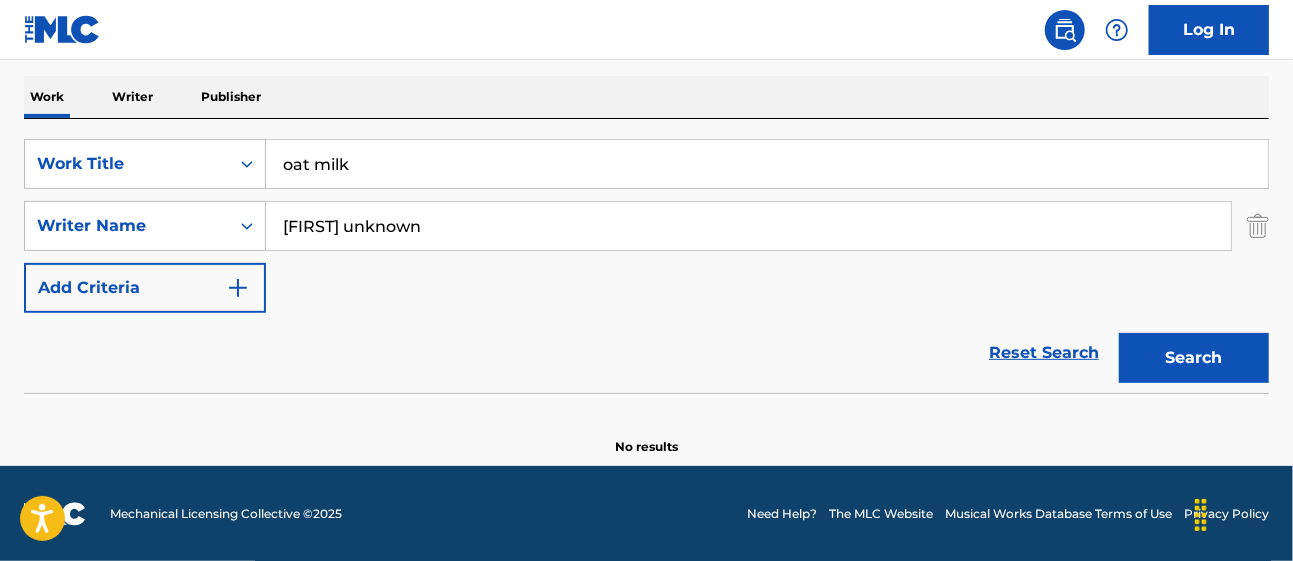 click on "Search" at bounding box center [1194, 358] 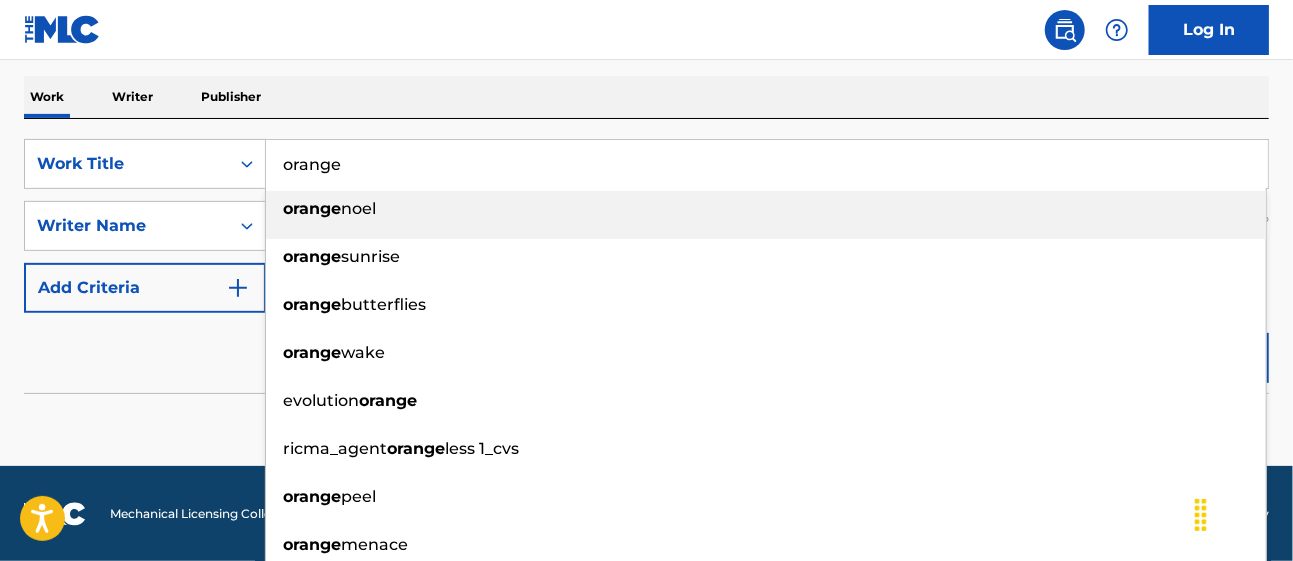 click on "Reset Search Search" at bounding box center (646, 353) 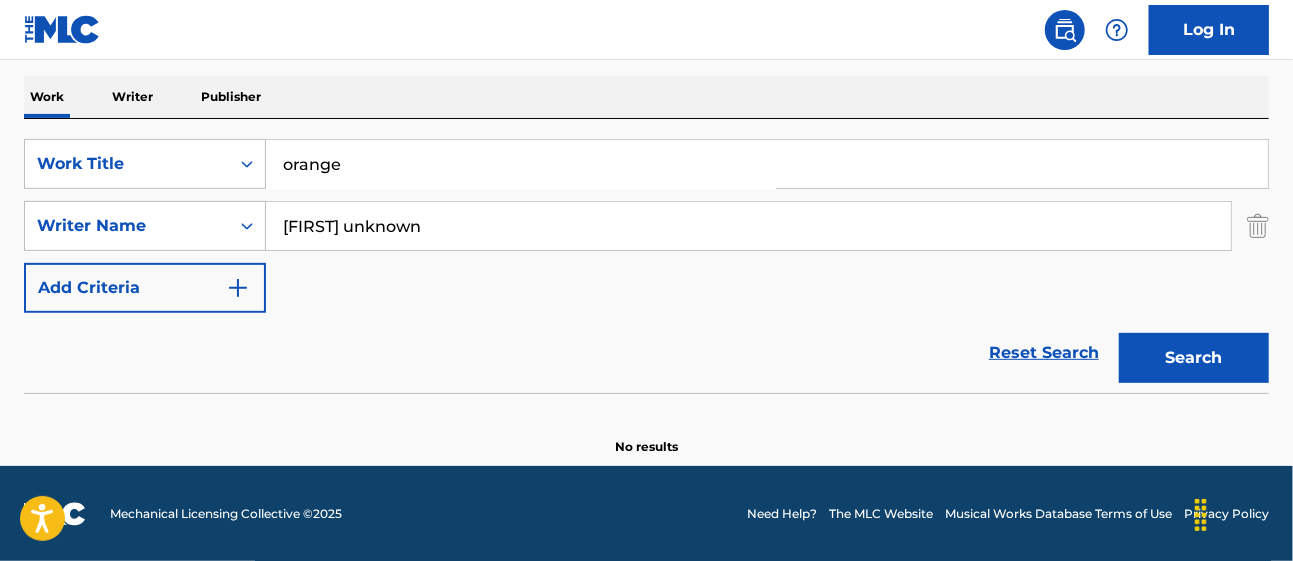 click on "Search" at bounding box center [1194, 358] 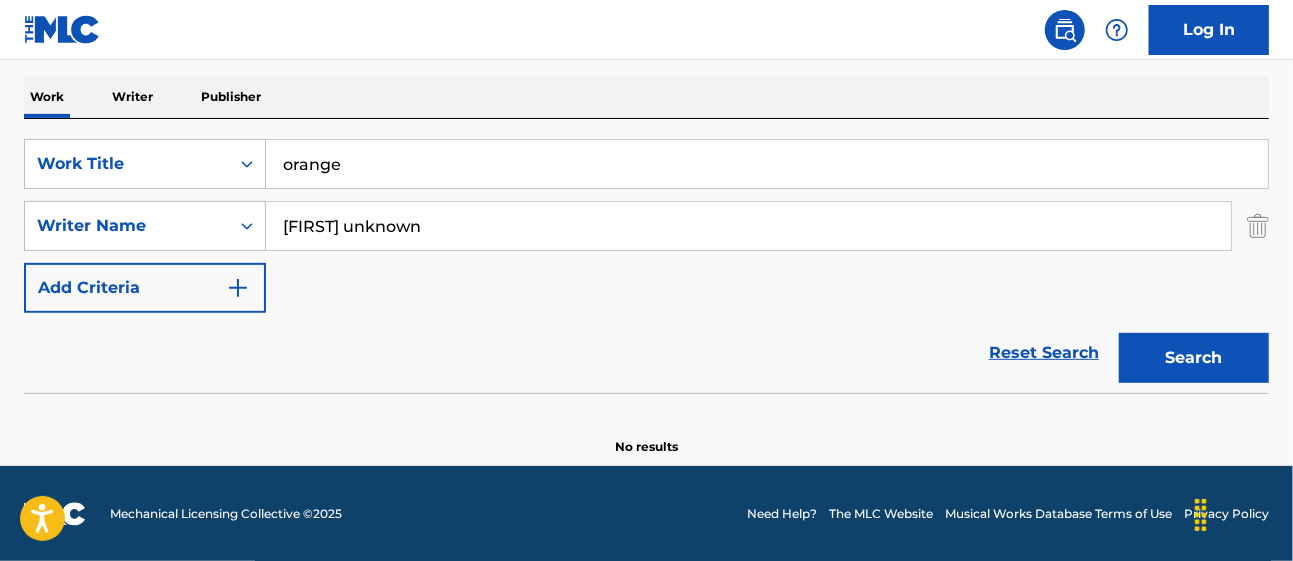 drag, startPoint x: 821, startPoint y: 151, endPoint x: 9, endPoint y: 209, distance: 814.0688 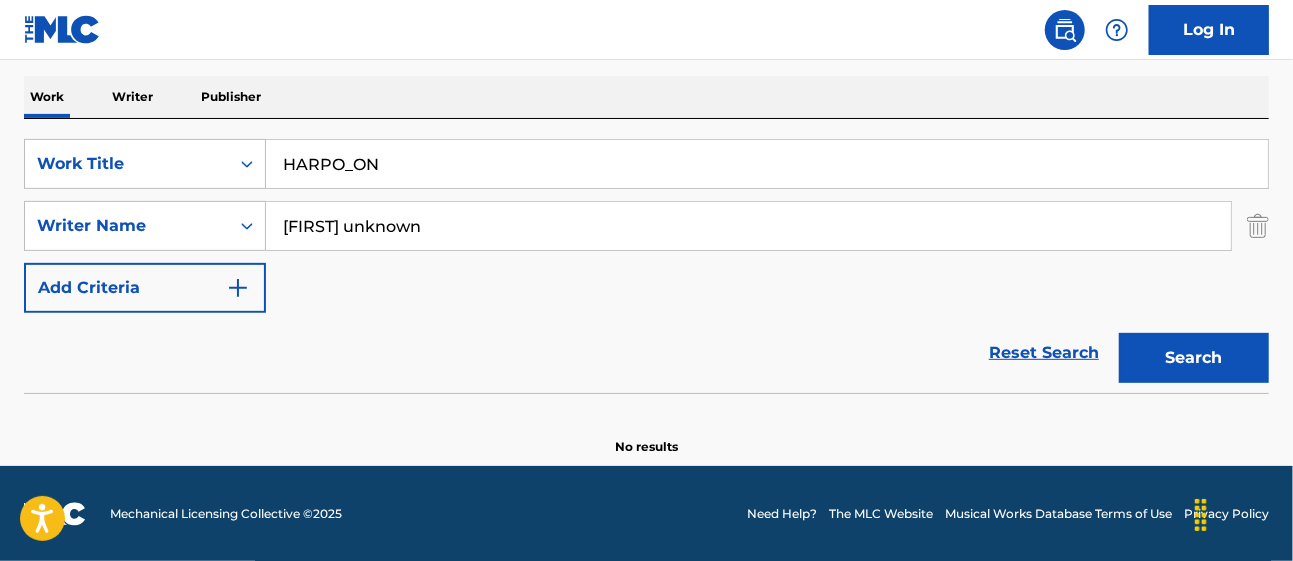 click at bounding box center [1258, 226] 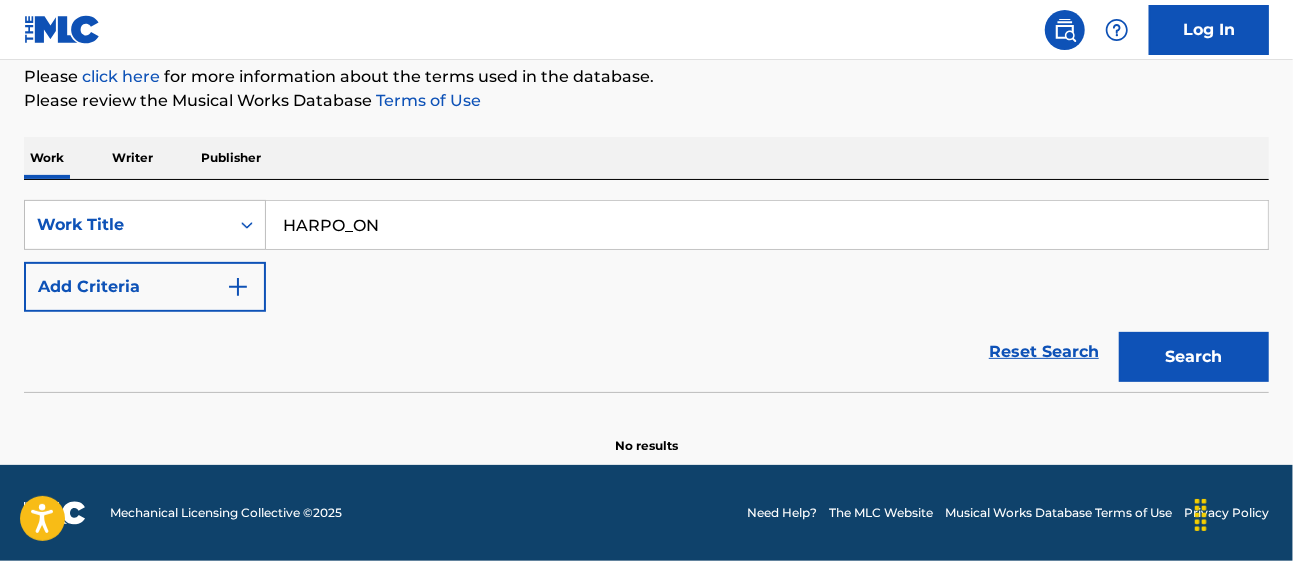 scroll, scrollTop: 244, scrollLeft: 0, axis: vertical 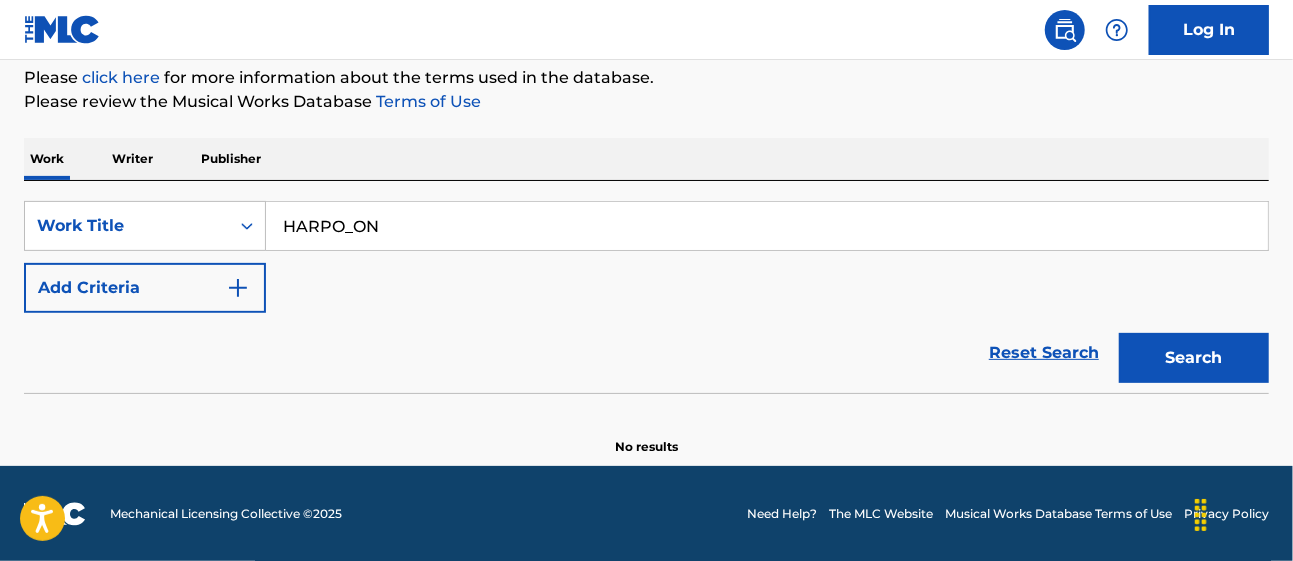 click on "Search" at bounding box center [1194, 358] 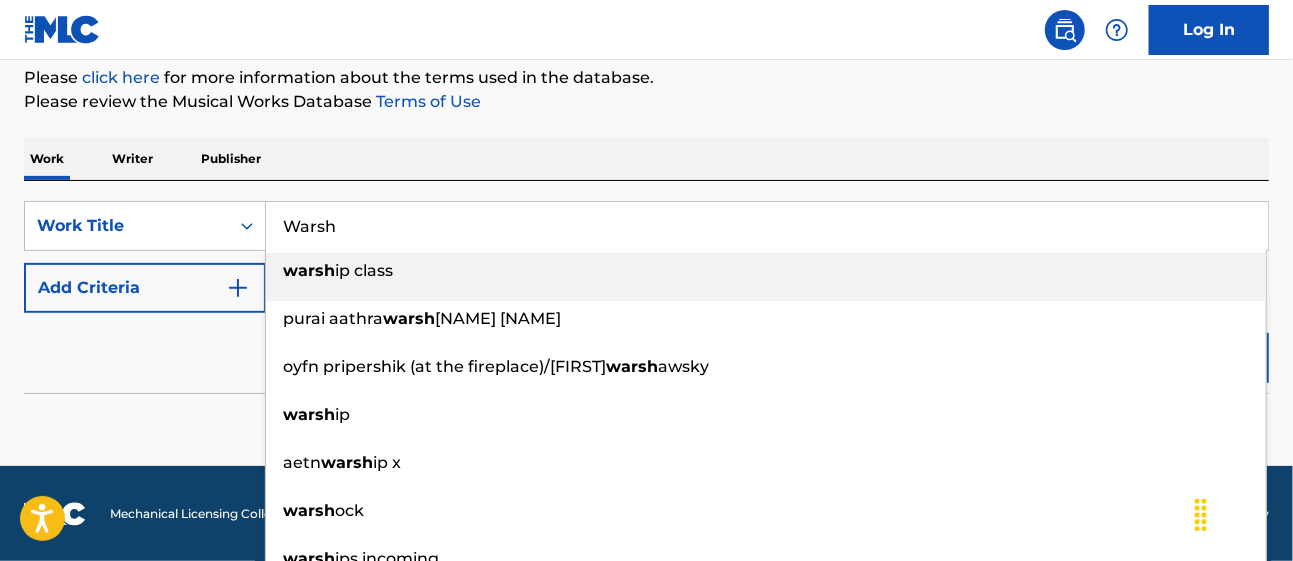 type on "Warsh" 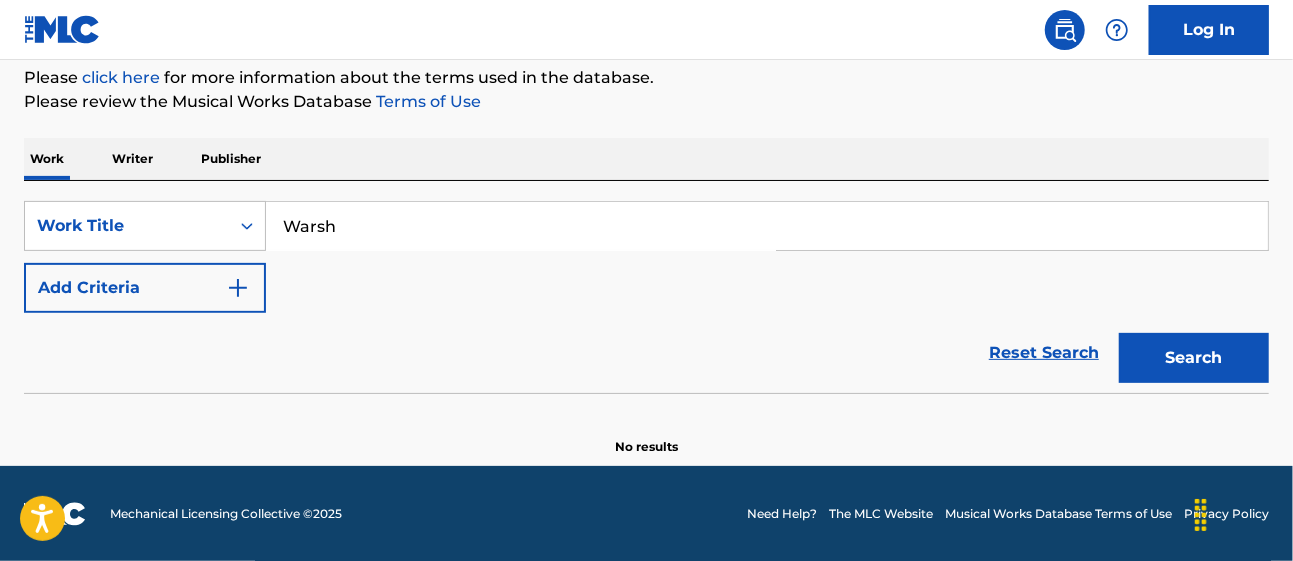 click on "Reset Search Search" at bounding box center [646, 353] 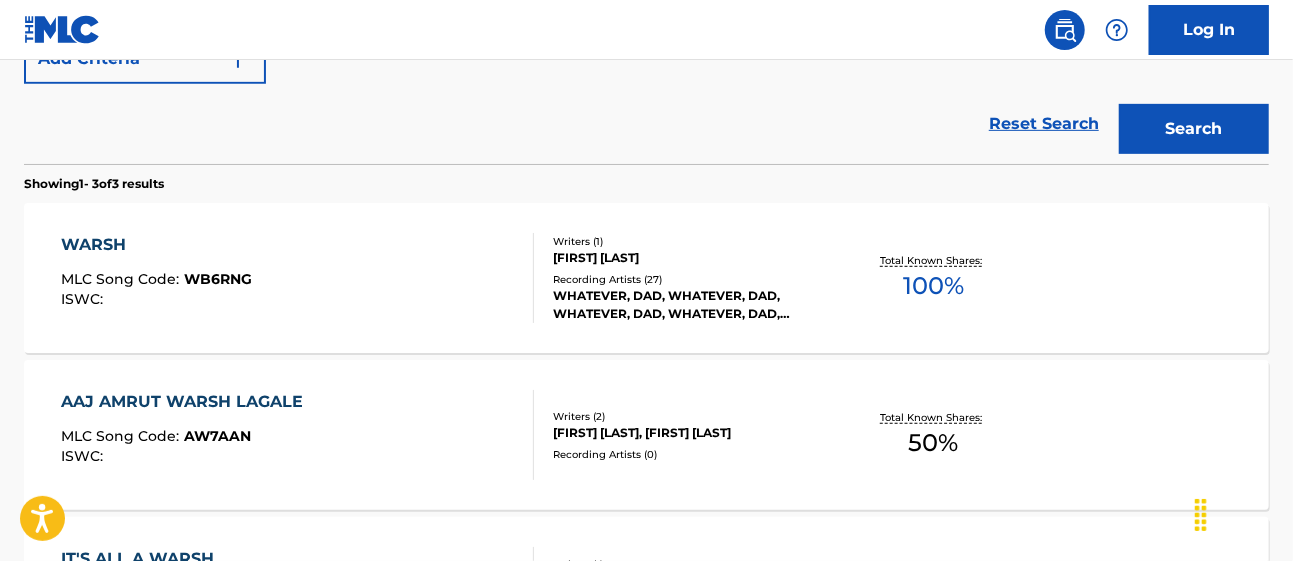 scroll, scrollTop: 487, scrollLeft: 0, axis: vertical 